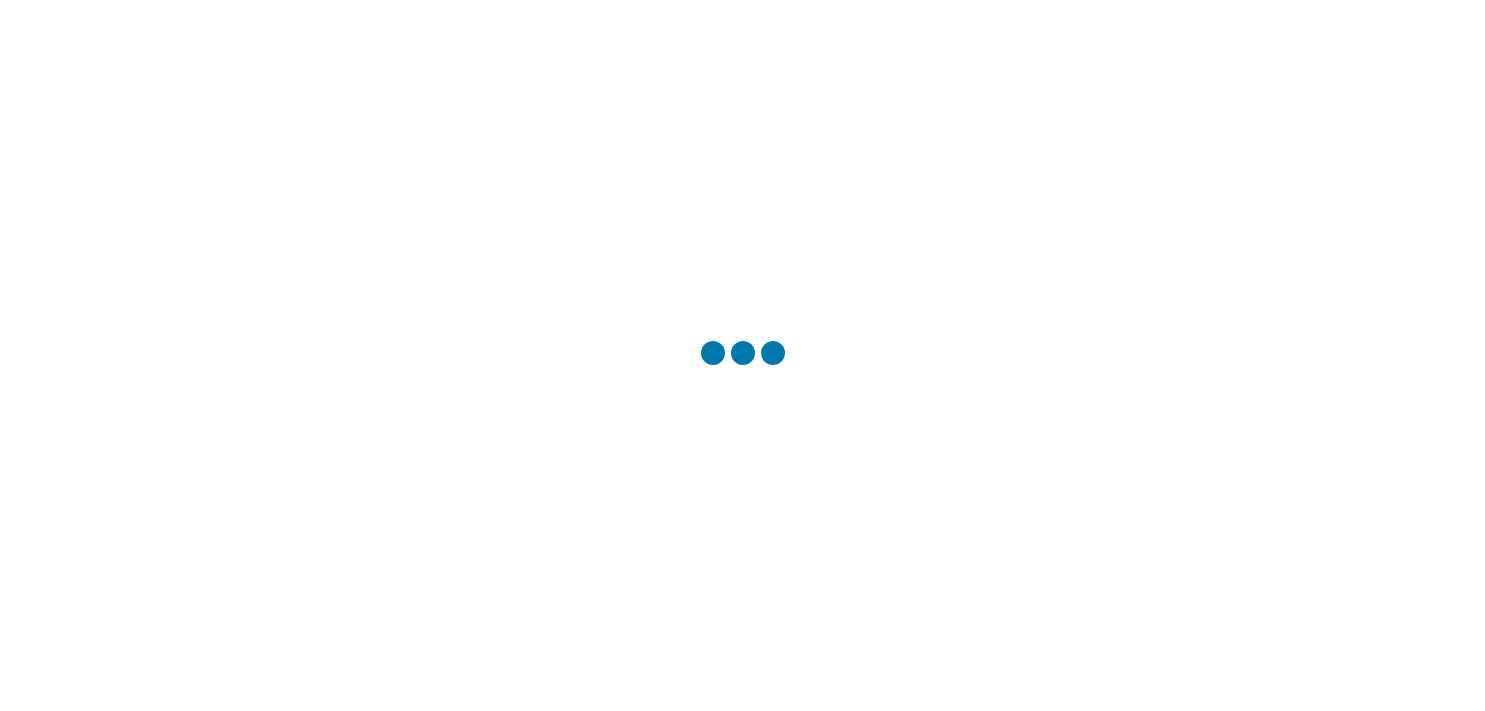 scroll, scrollTop: 0, scrollLeft: 0, axis: both 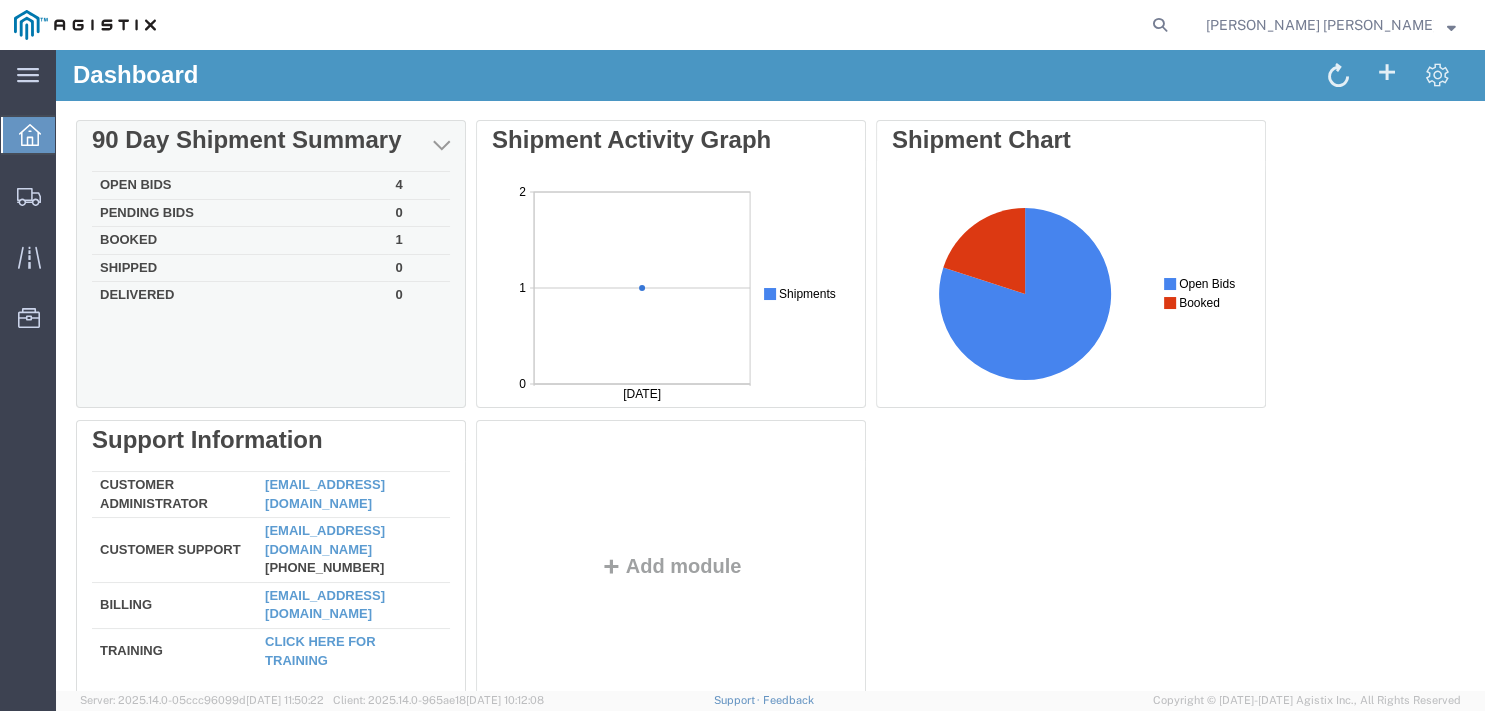 click on "Open Bids" at bounding box center [240, 186] 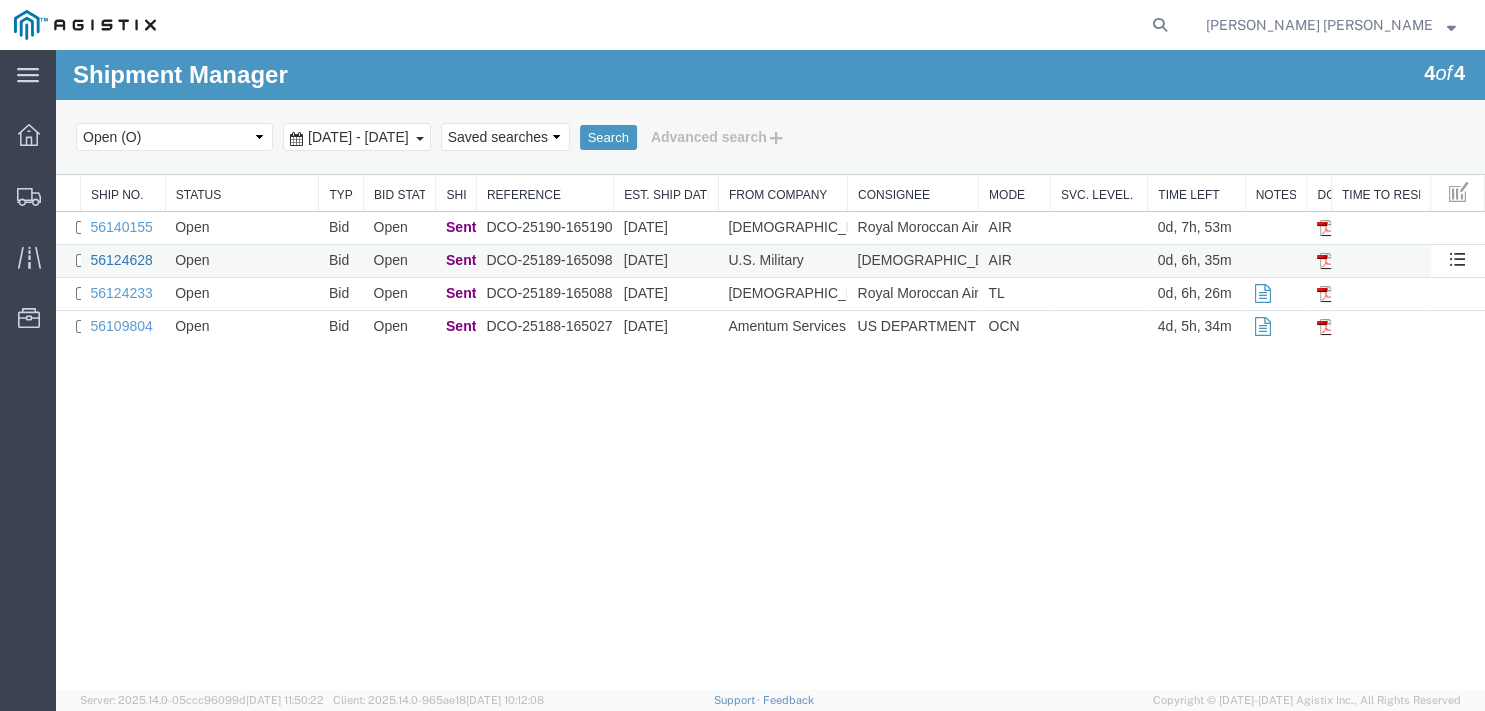 click on "56124628" at bounding box center [122, 260] 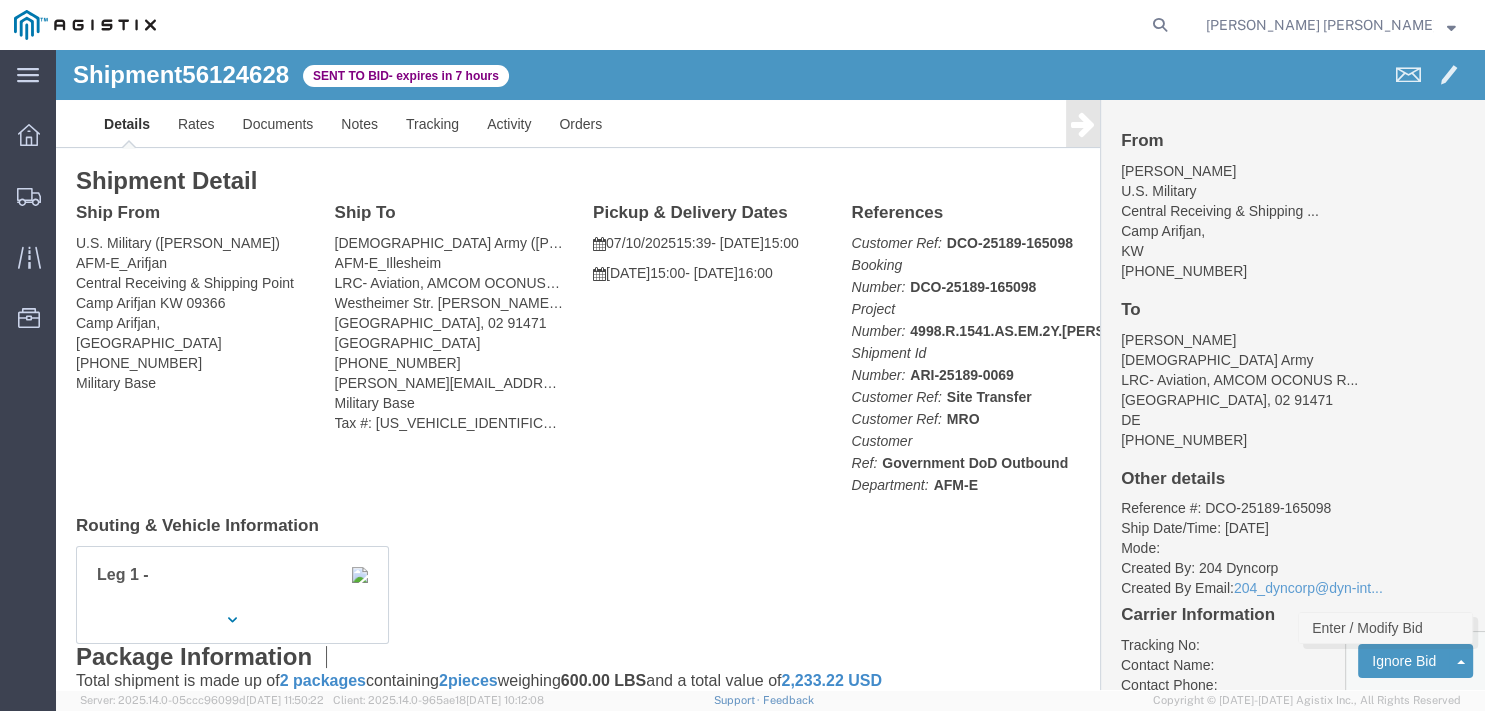 click on "Enter / Modify Bid" 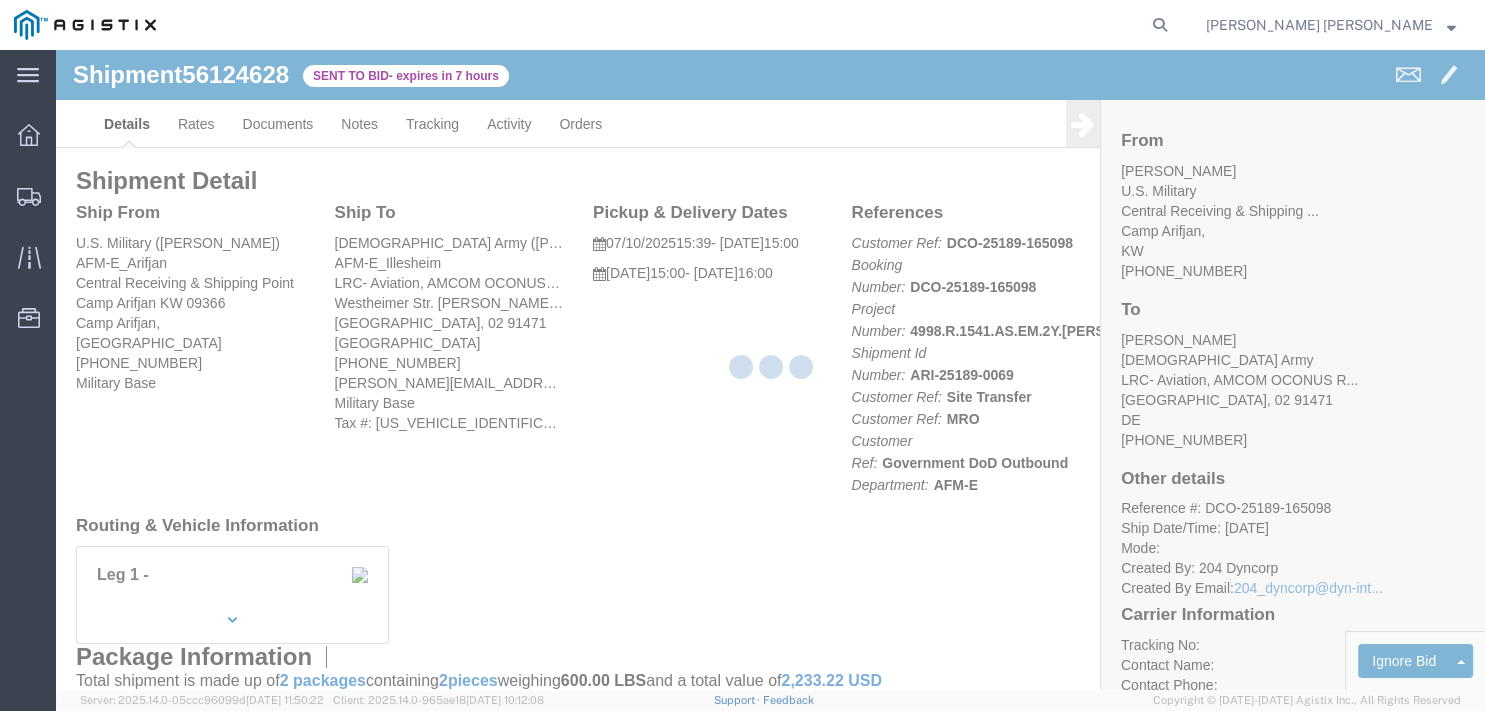 select on "18033" 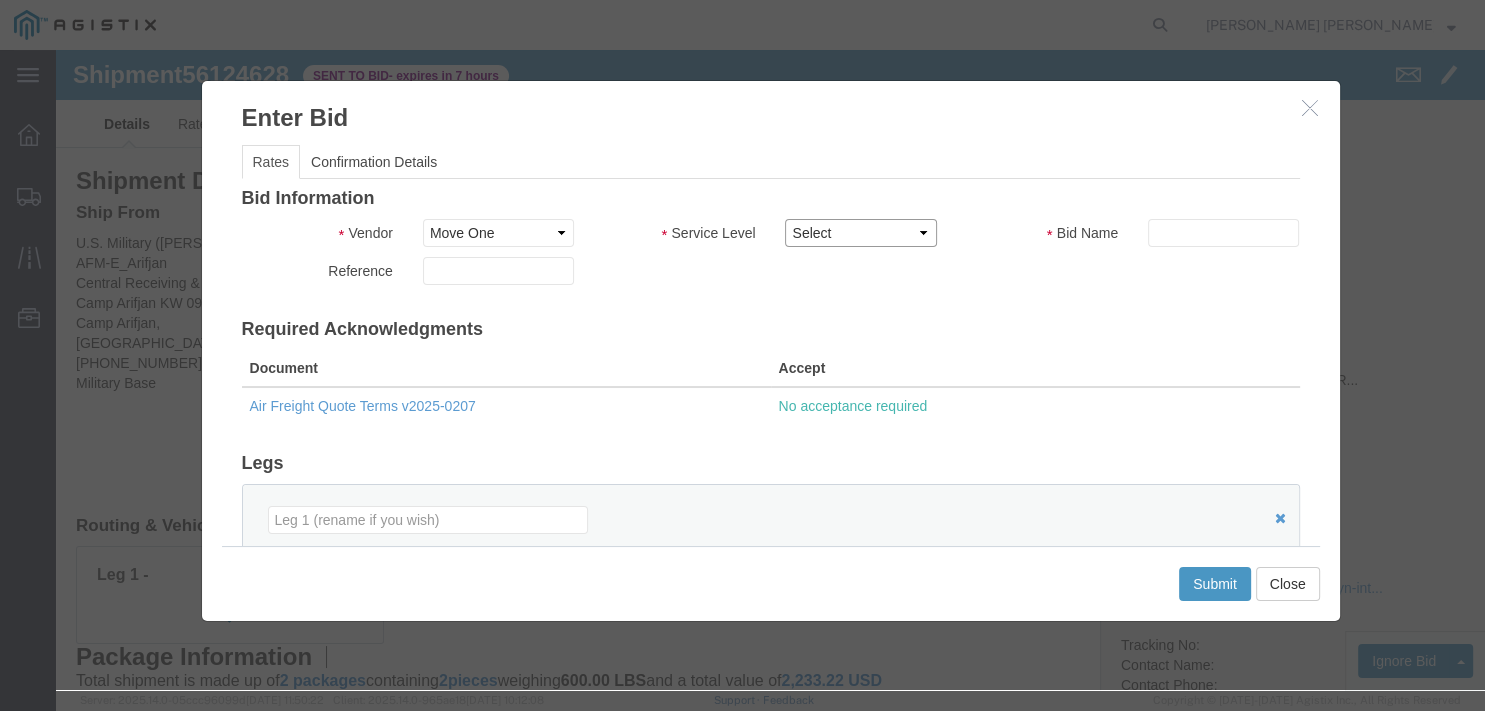 select on "34763" 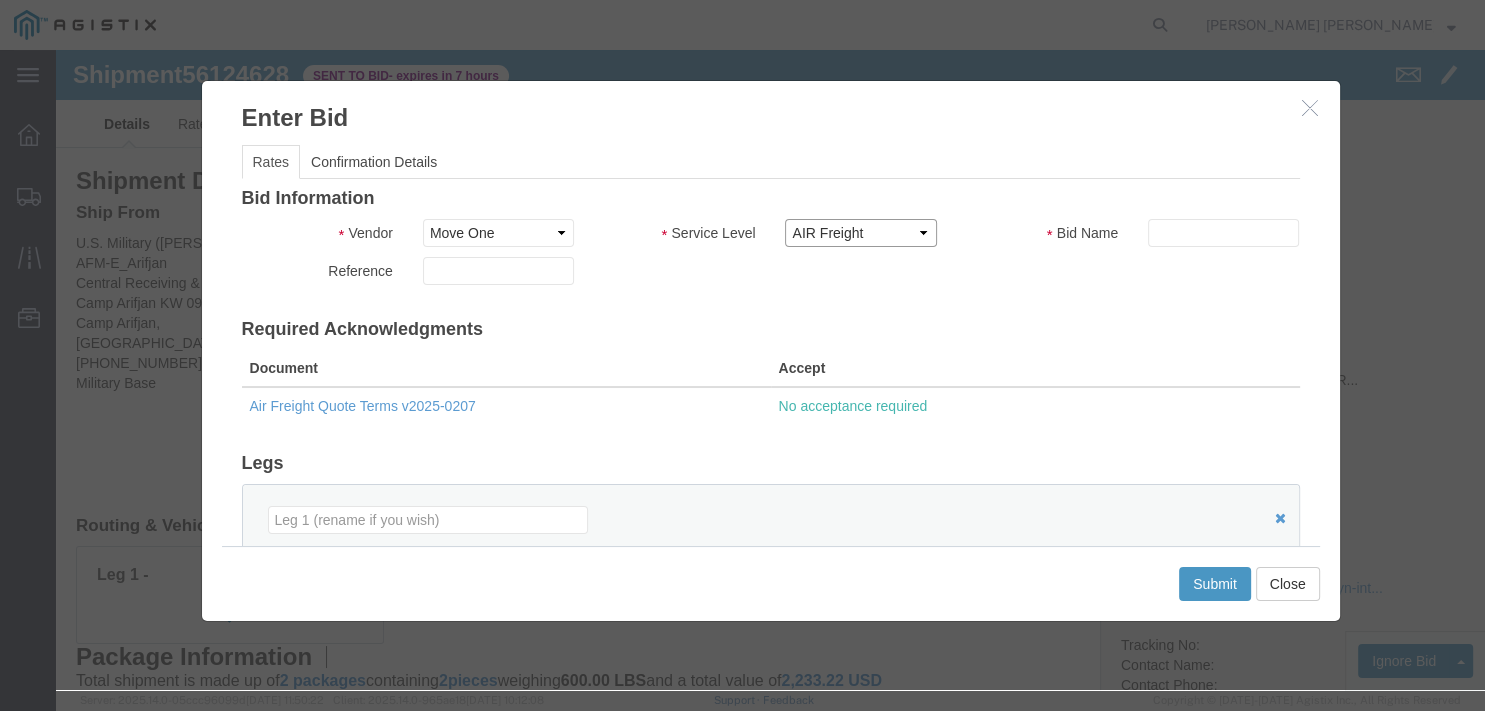 click on "AIR Freight" 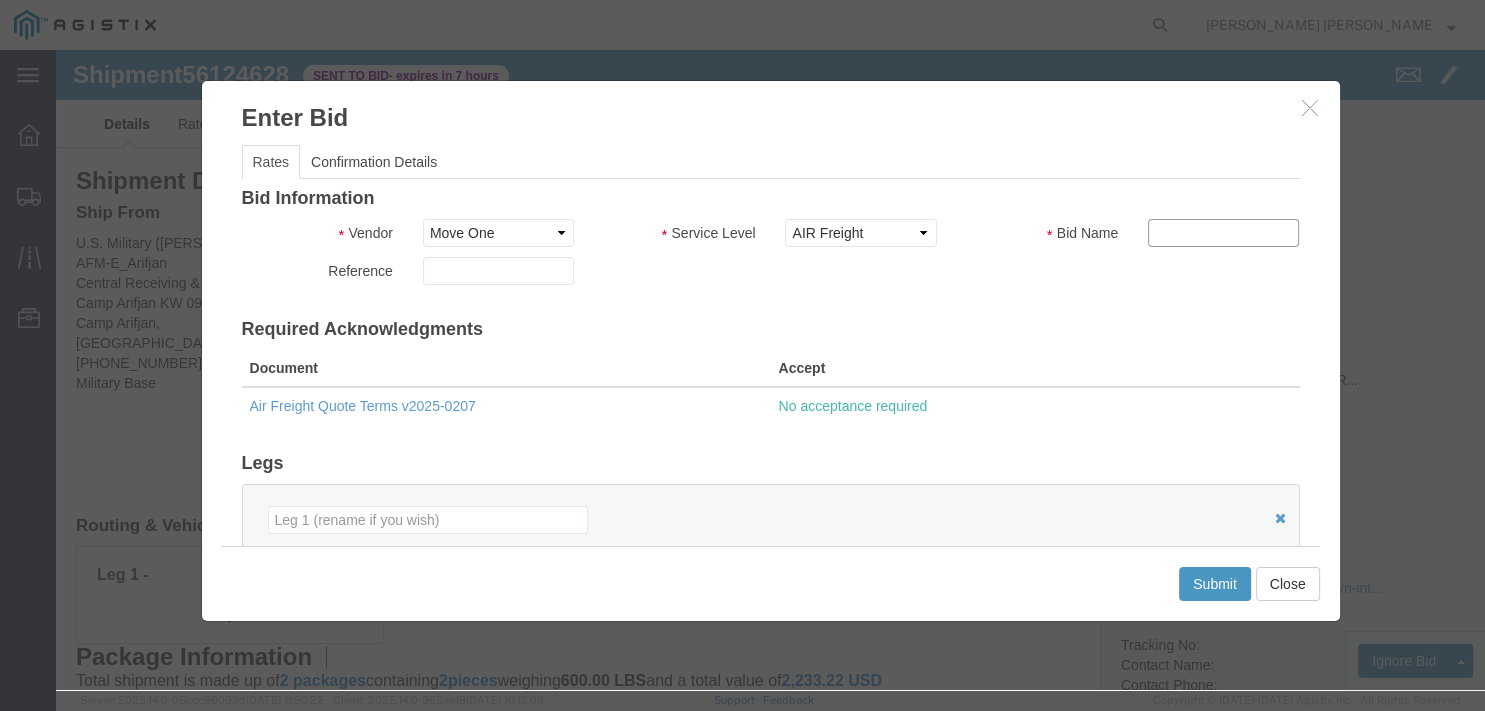 click 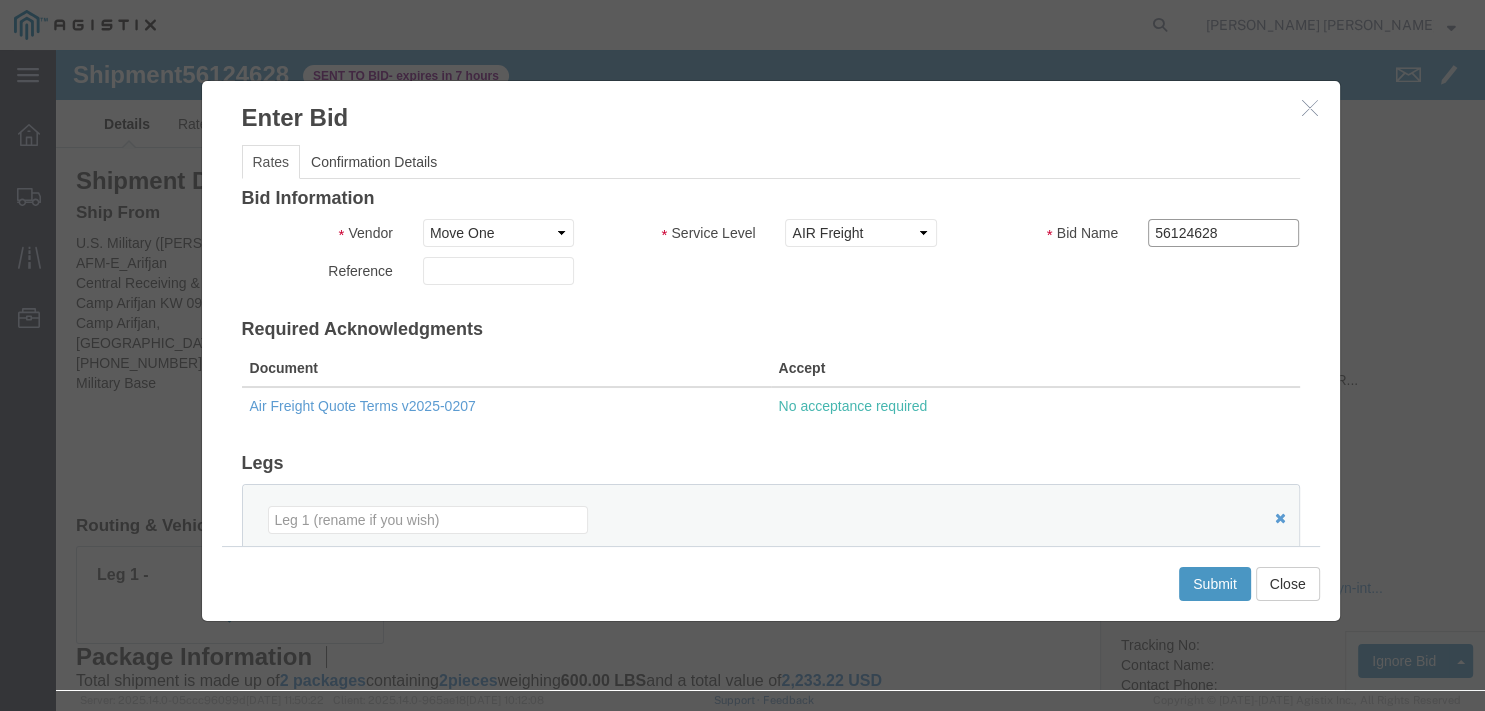 type on "56124628" 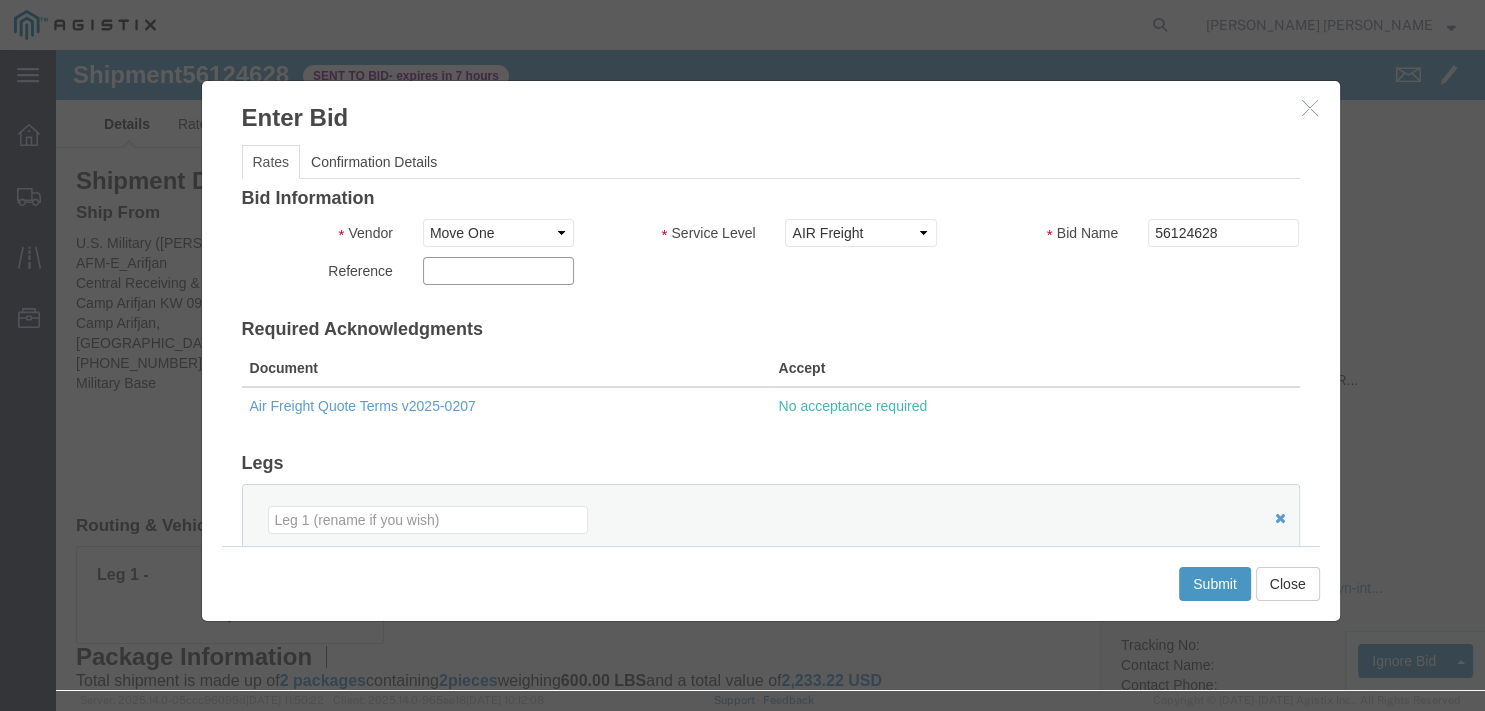 click 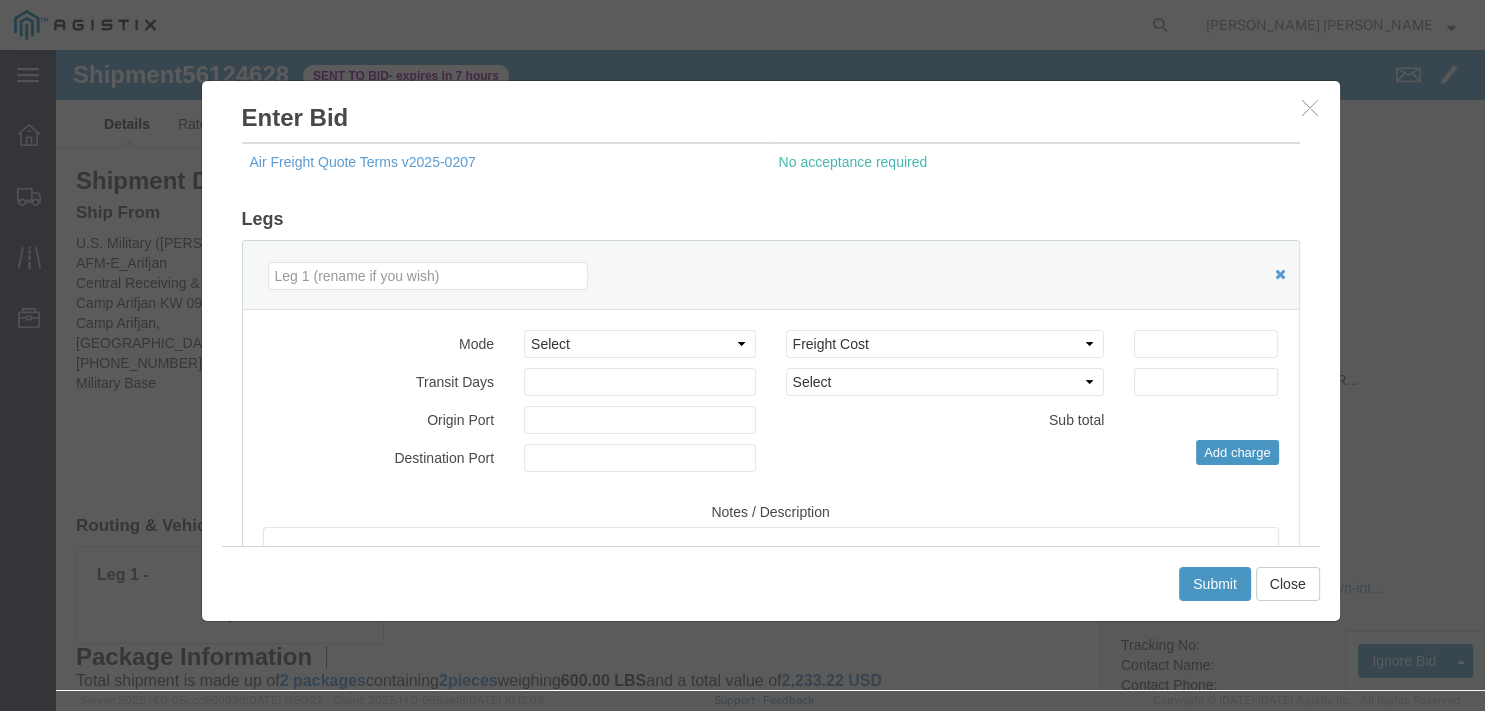 scroll, scrollTop: 288, scrollLeft: 0, axis: vertical 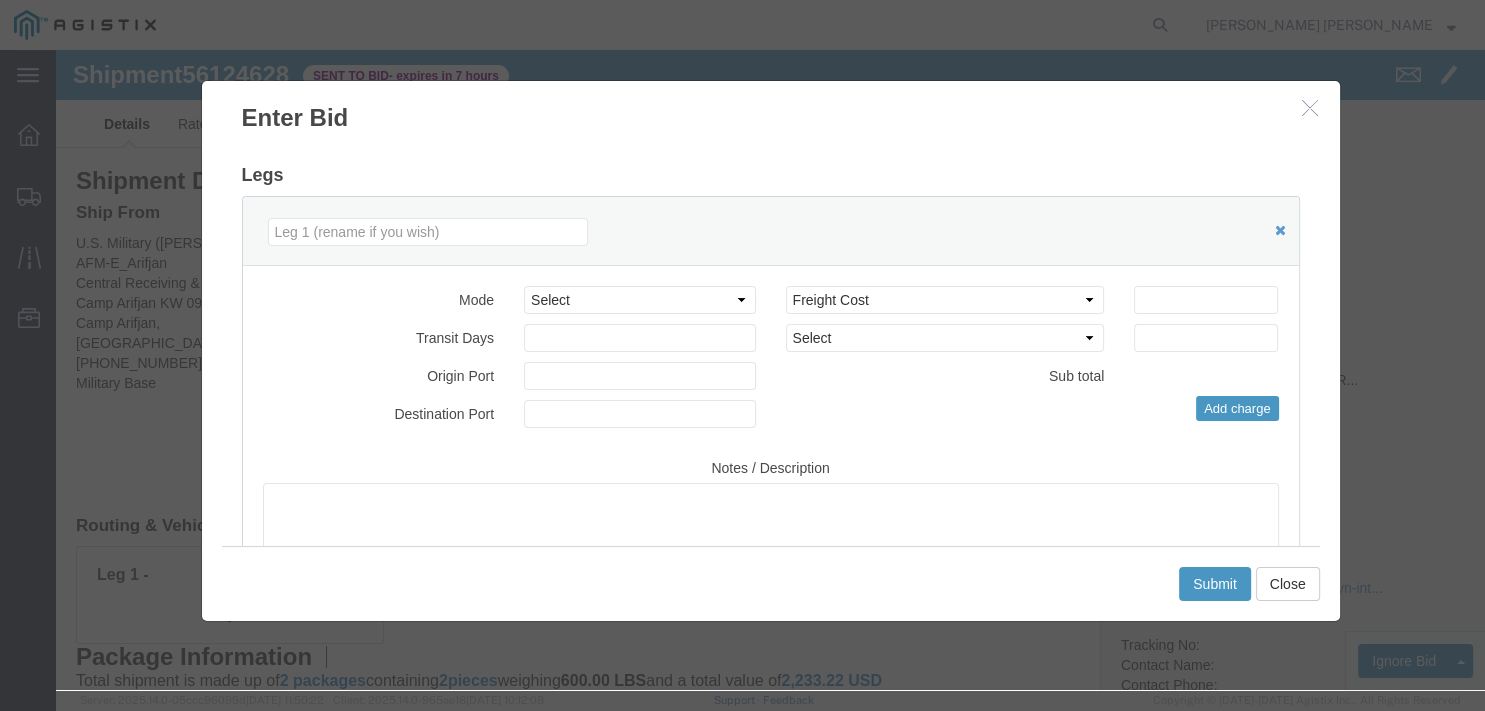 type on "734761" 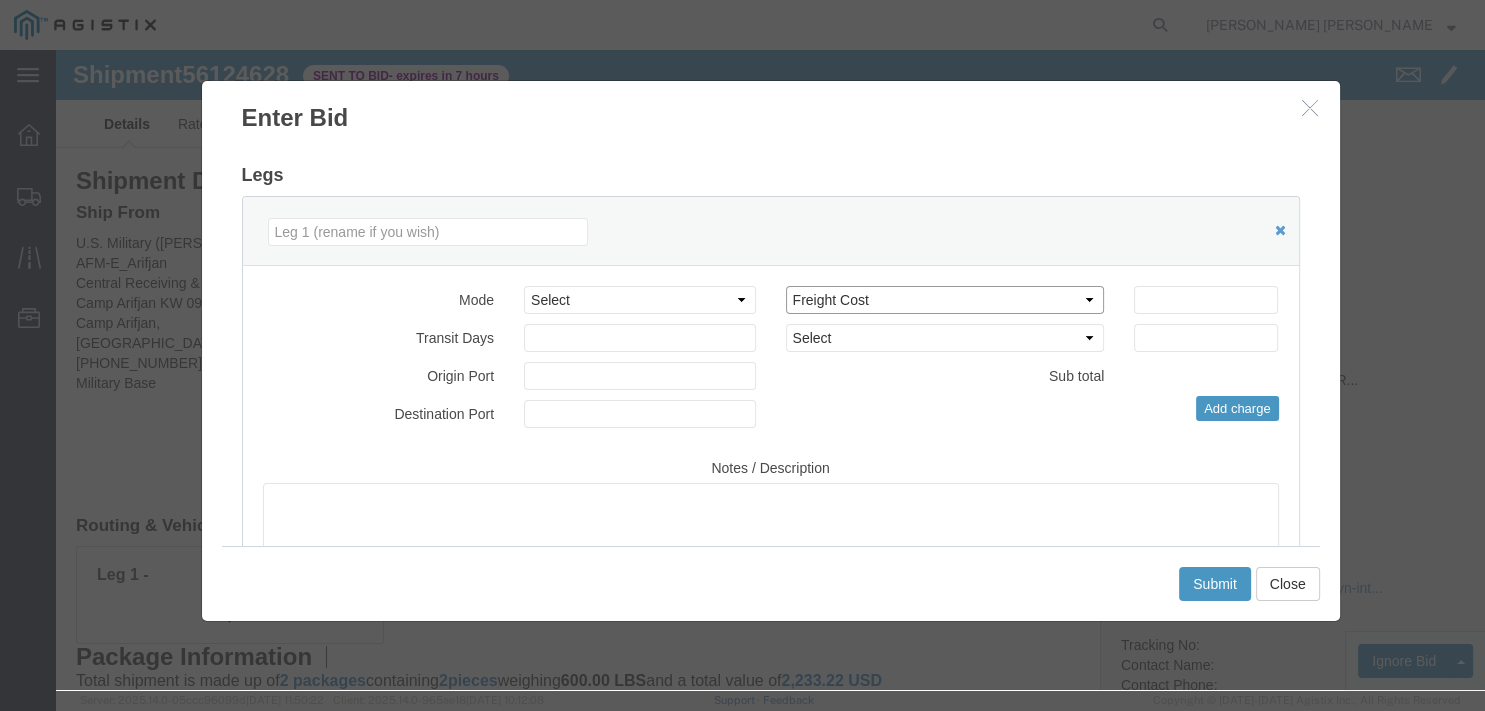 select on "ORIGIN_FEE" 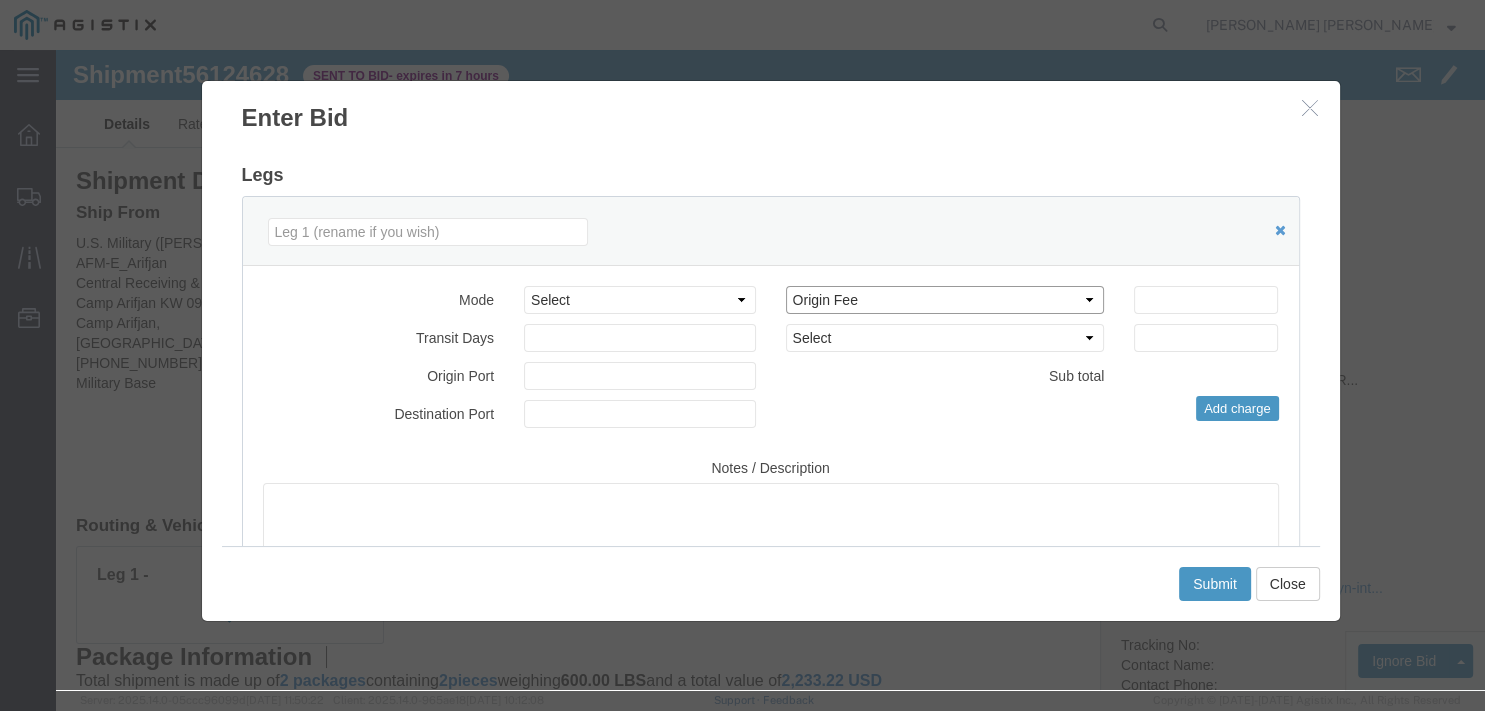 click on "Origin Fee" 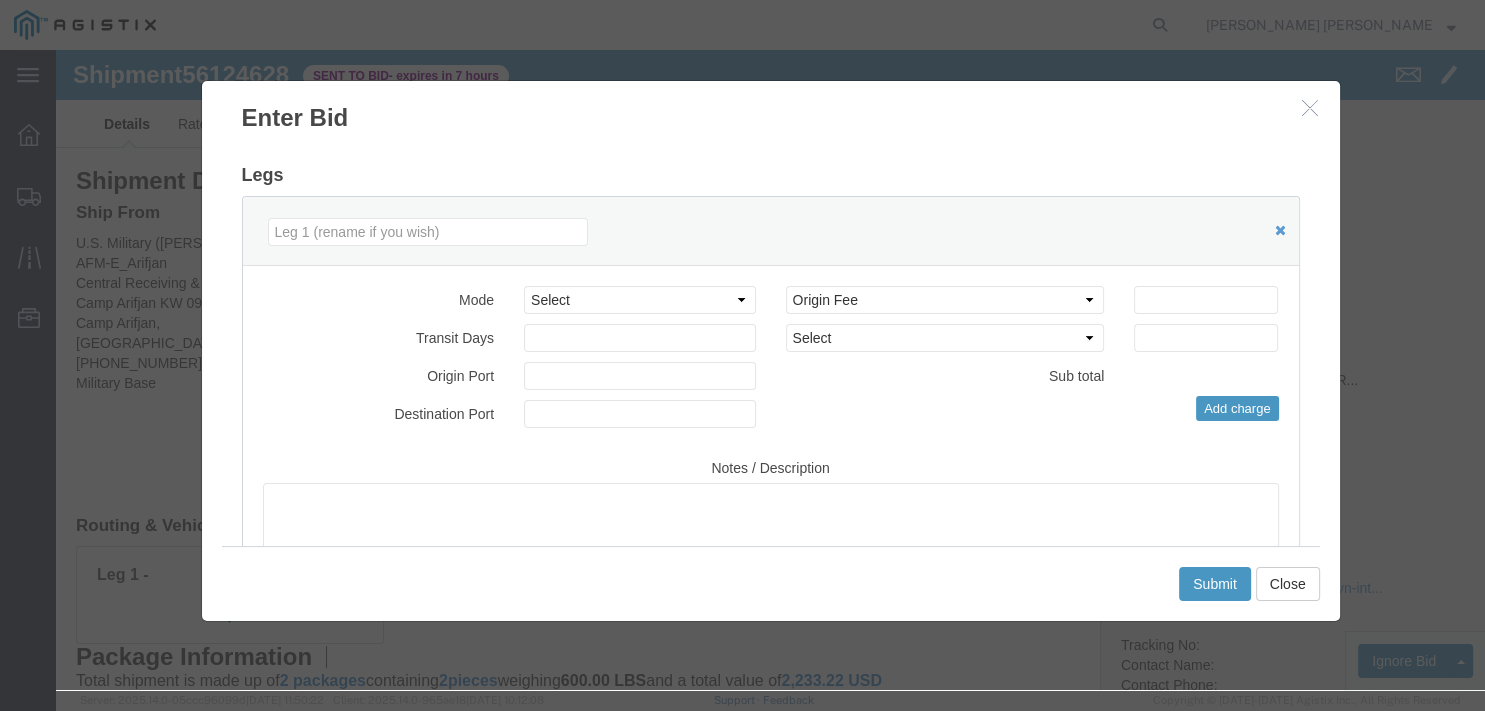 click 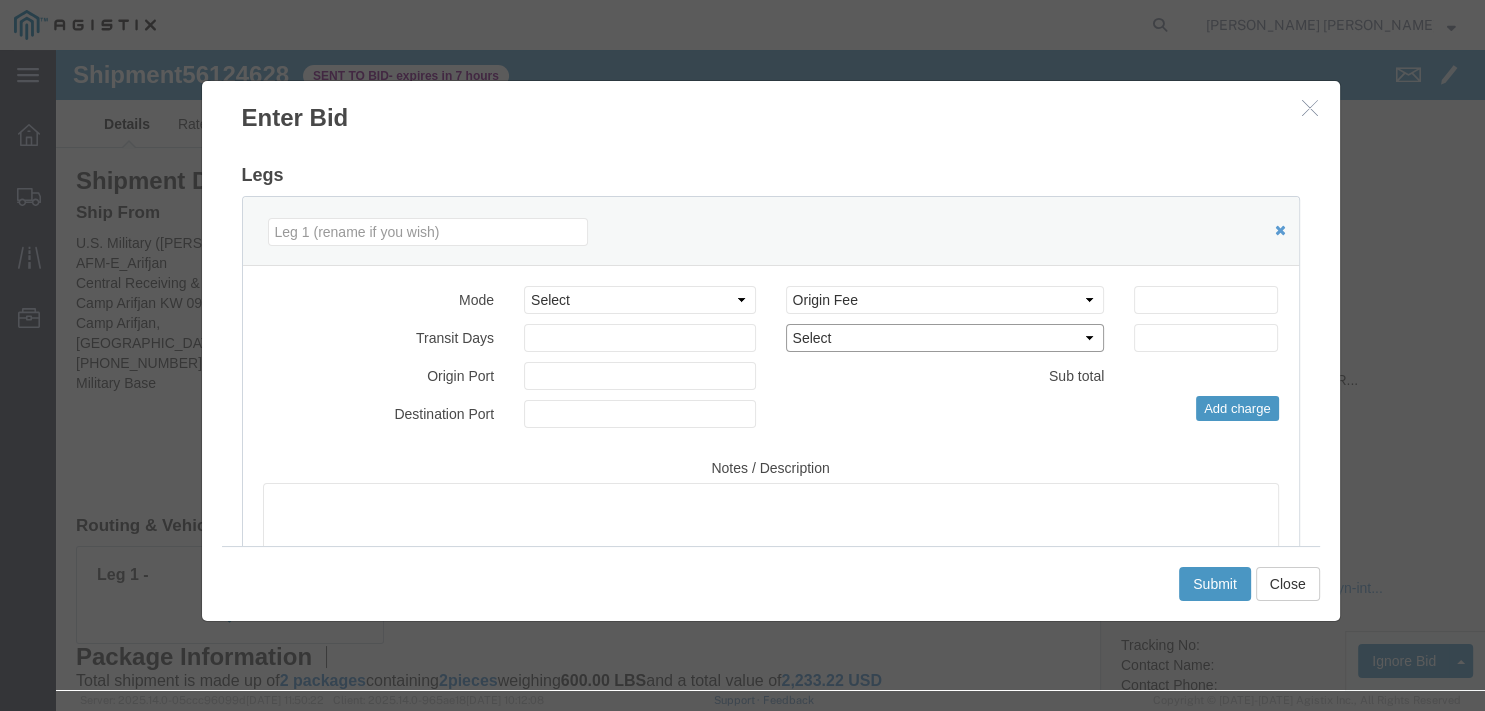 select on "FREIGHT_AIR" 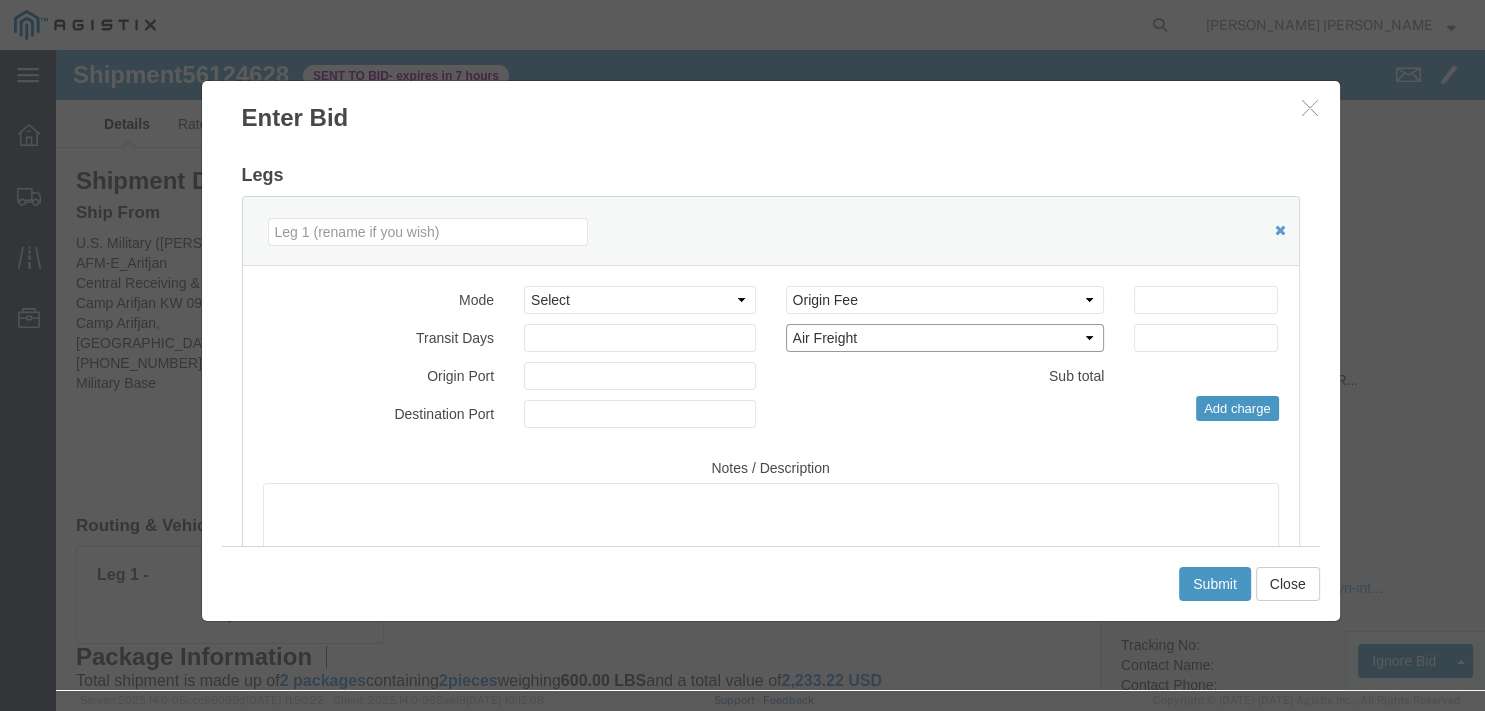 click on "Air Freight" 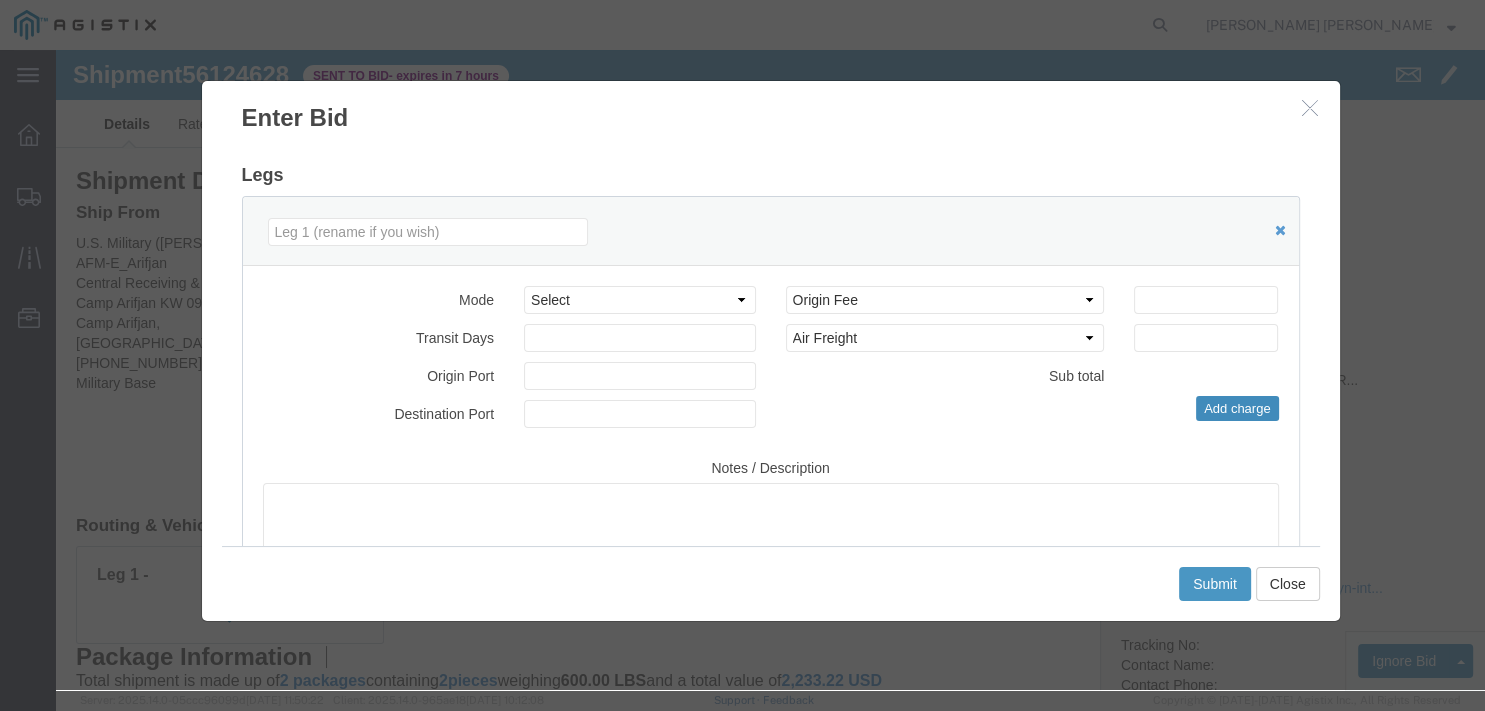 drag, startPoint x: 1178, startPoint y: 351, endPoint x: 983, endPoint y: 347, distance: 195.04102 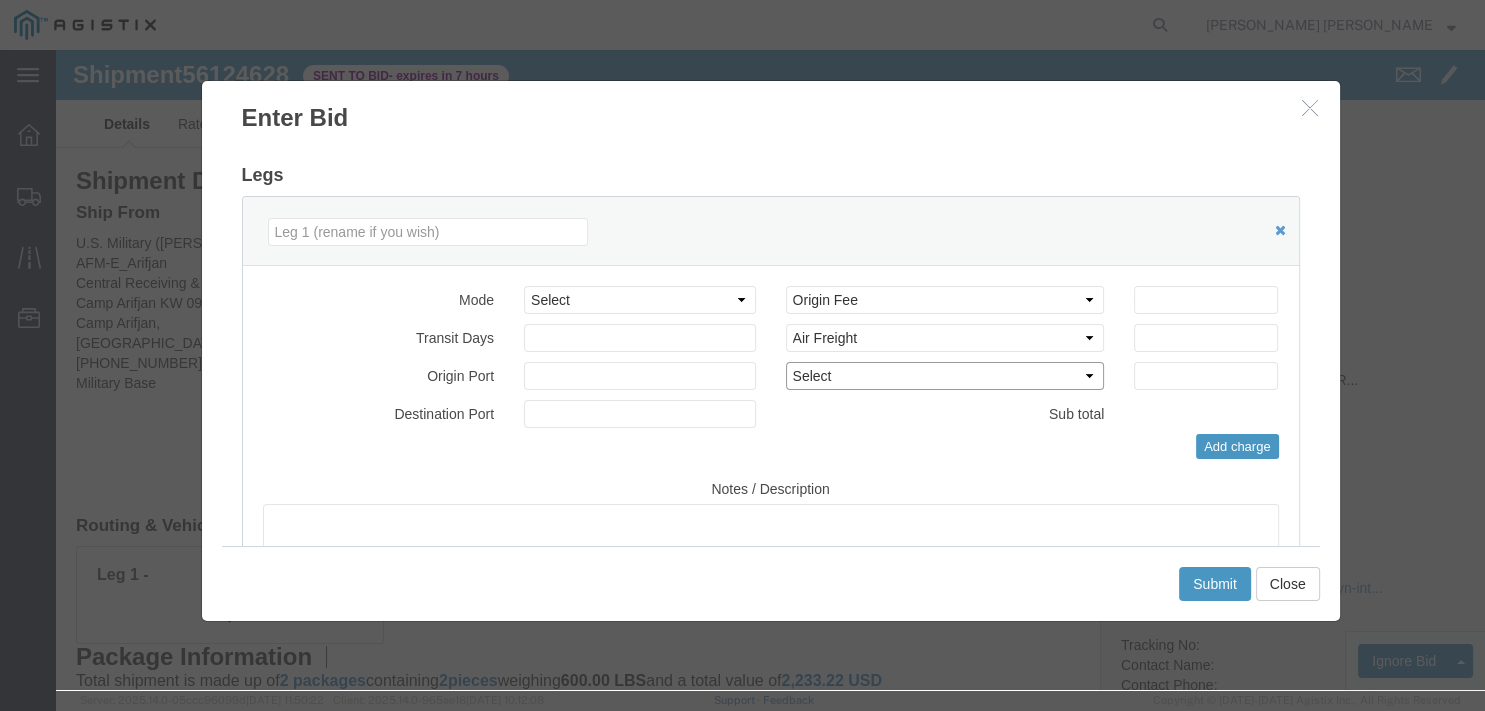 select on "DEST_DLVR_HANDLING" 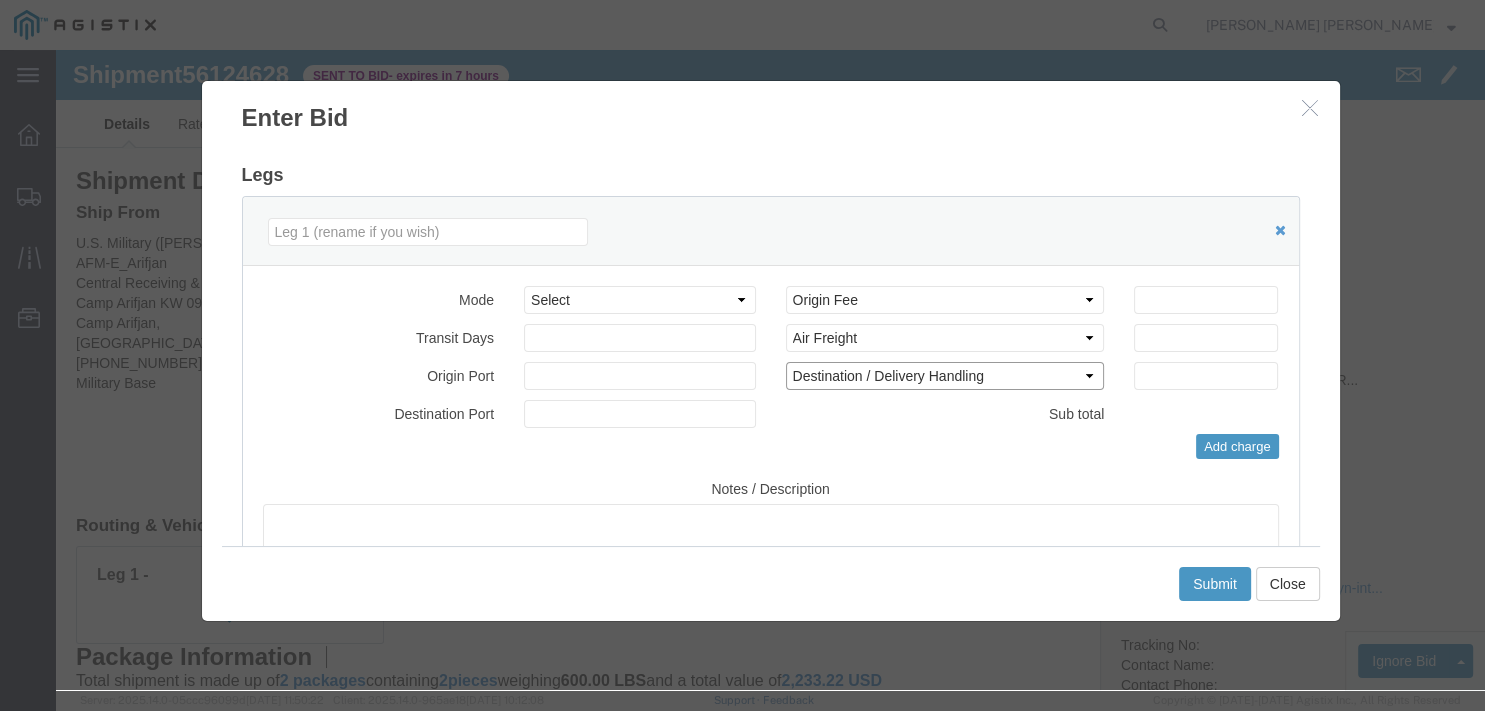 click on "Destination / Delivery Handling" 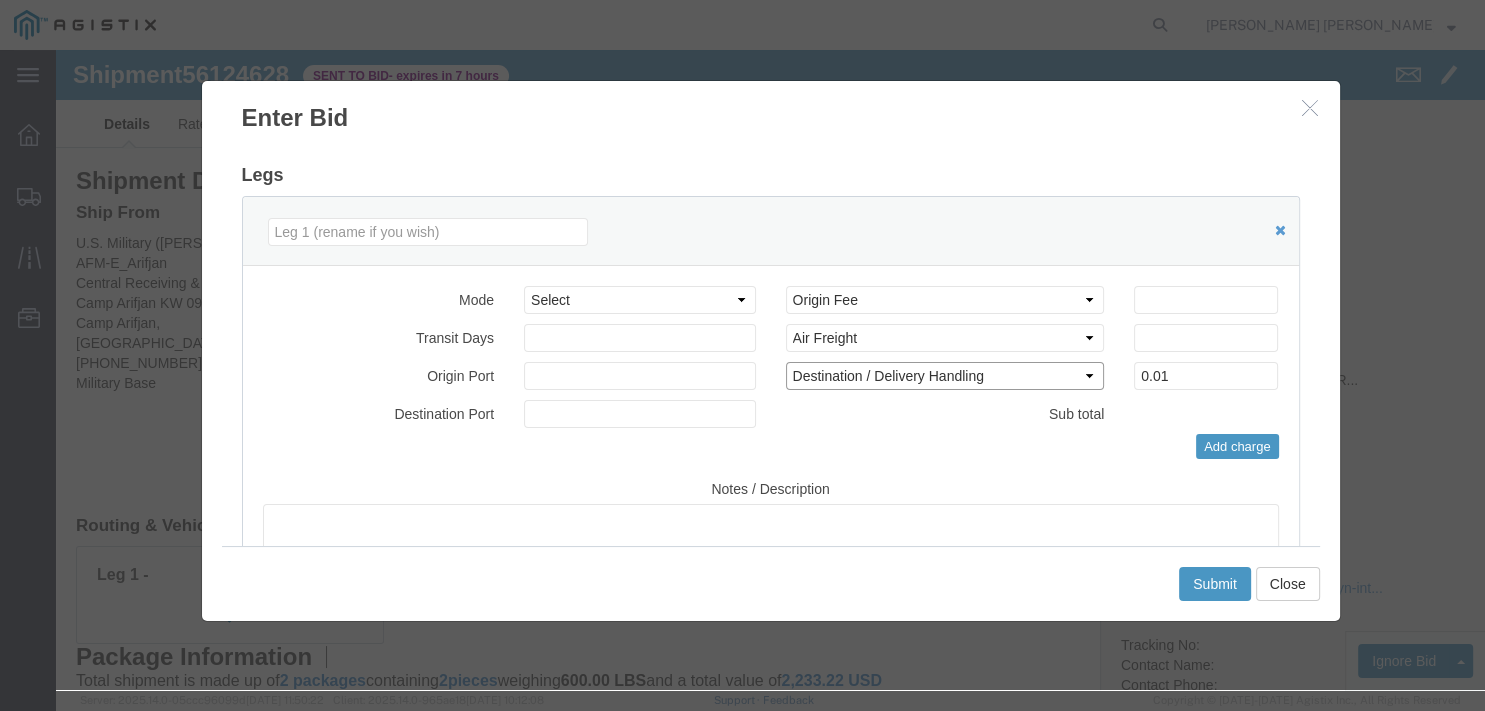 click on "0.01" 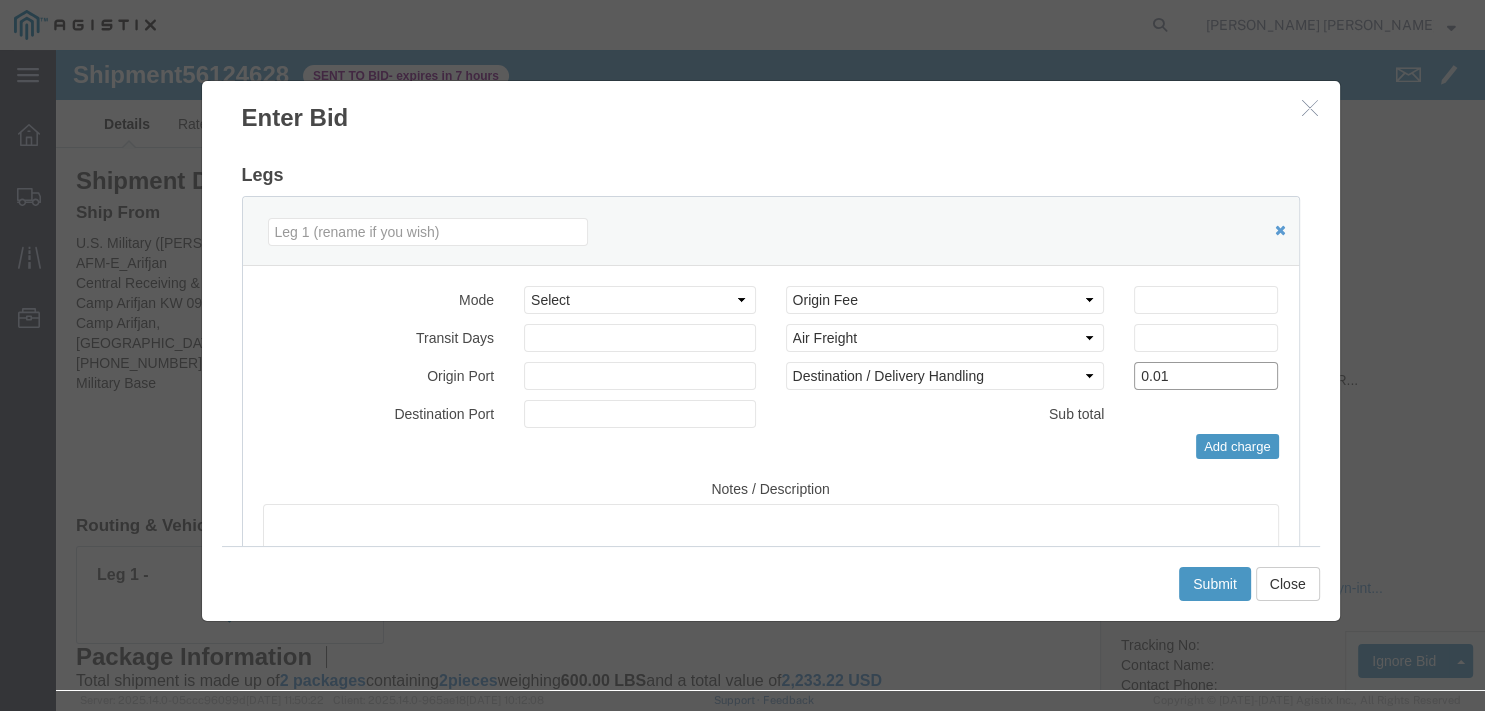 drag, startPoint x: 1151, startPoint y: 322, endPoint x: 1030, endPoint y: 315, distance: 121.20231 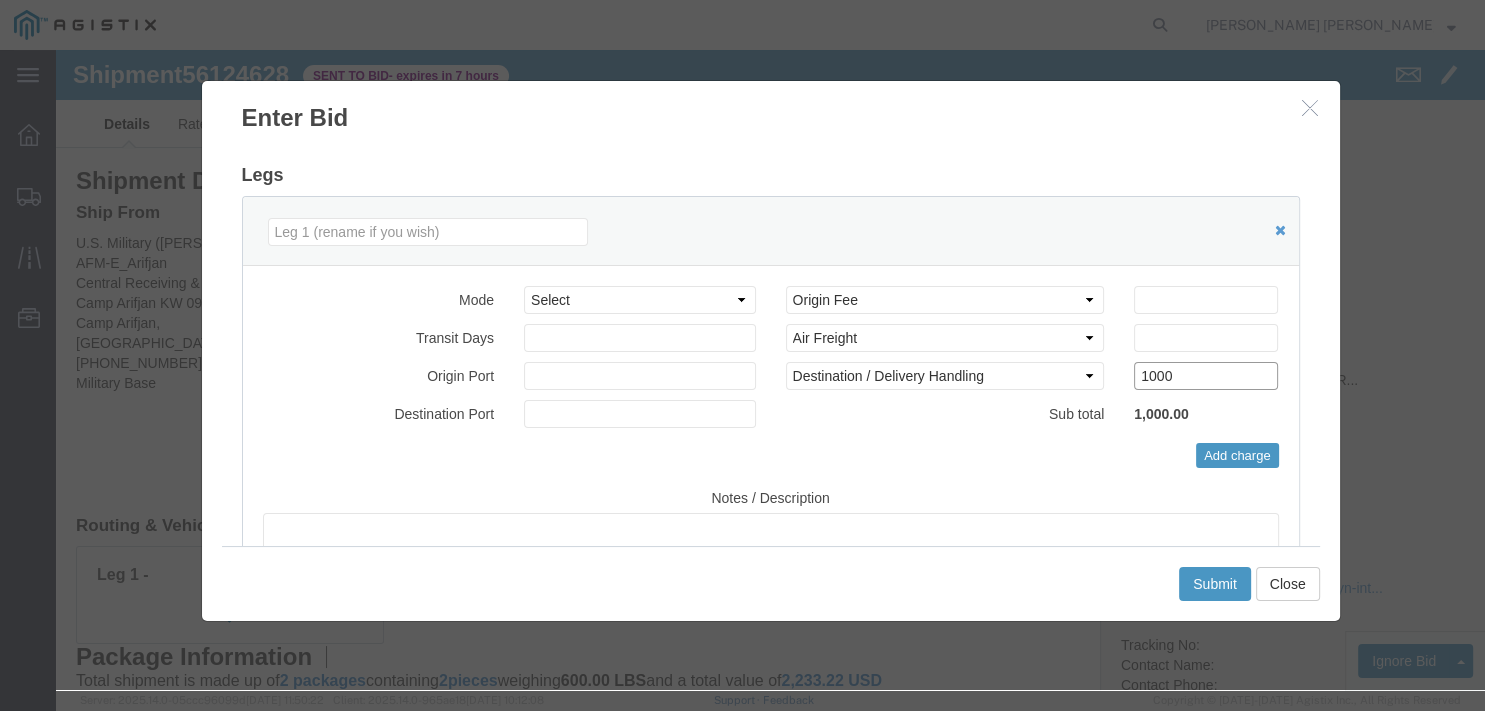 type on "1000" 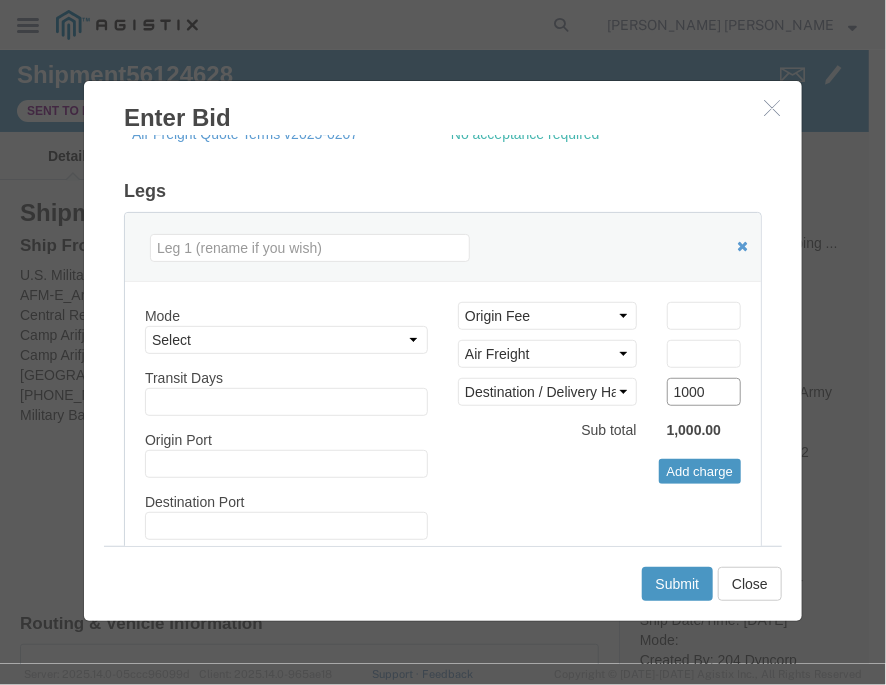 scroll, scrollTop: 304, scrollLeft: 0, axis: vertical 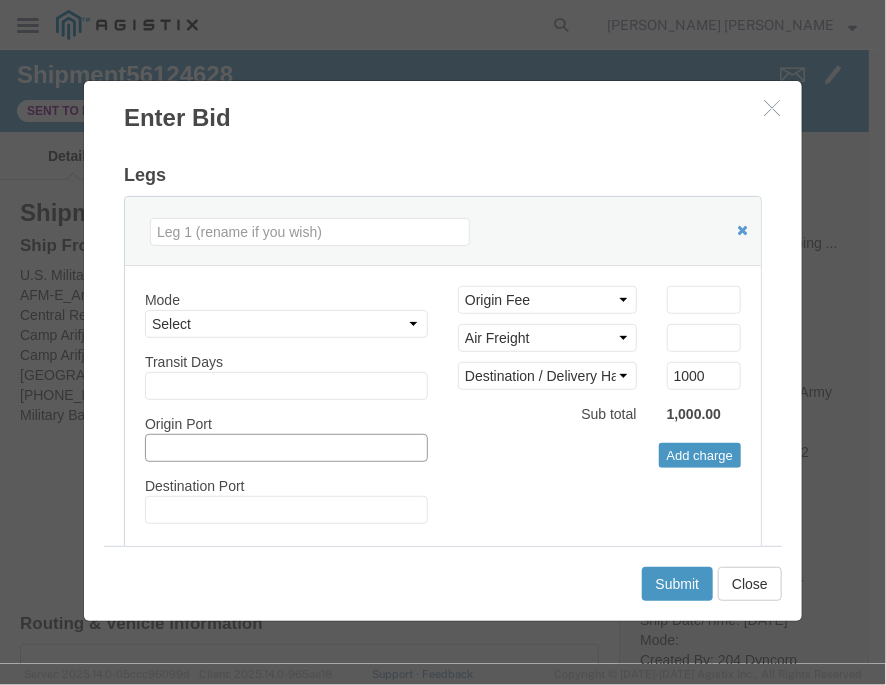 click 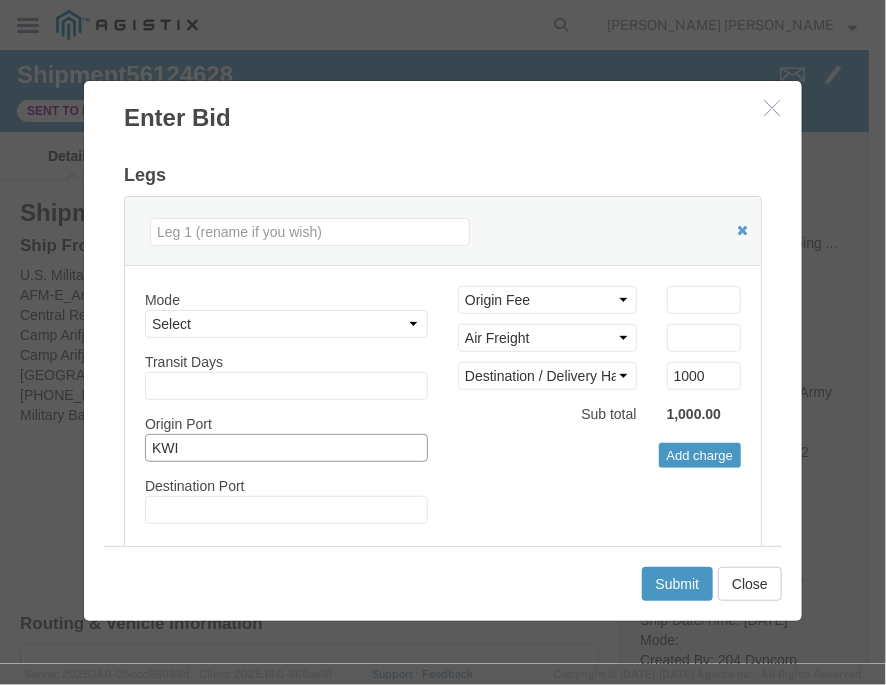 type on "KWI" 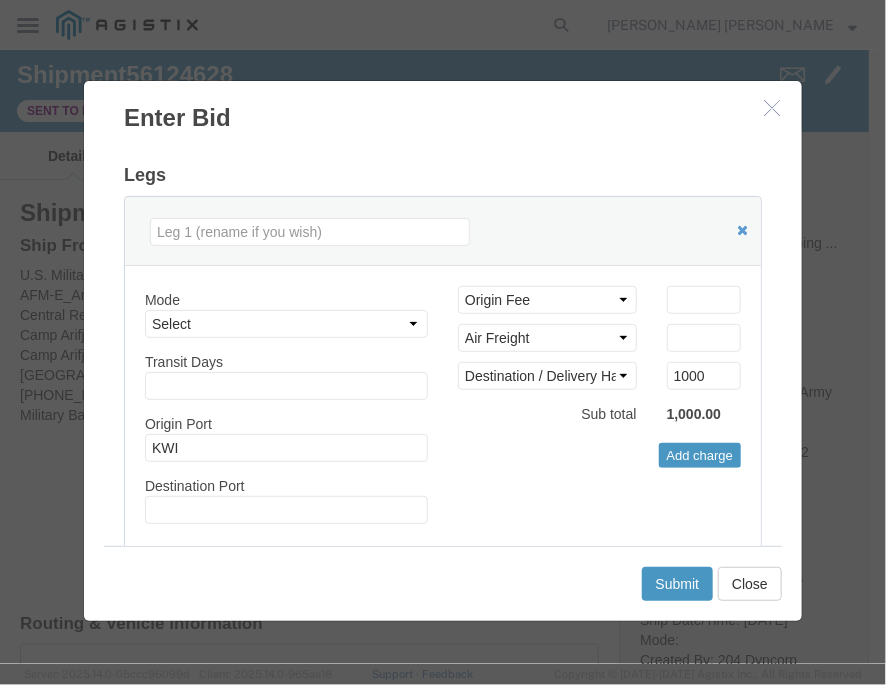 click on "Destination Port" 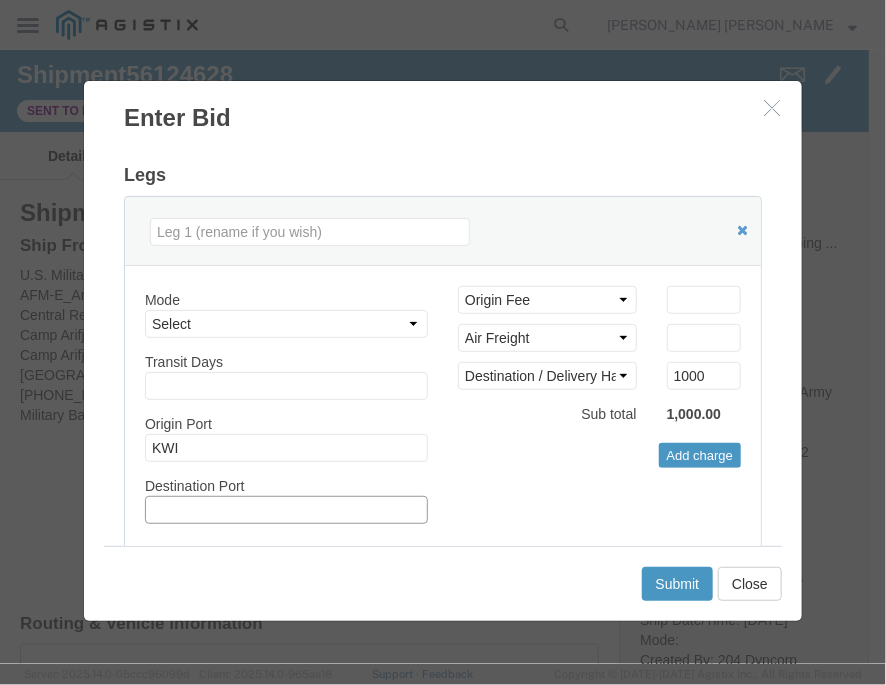 click 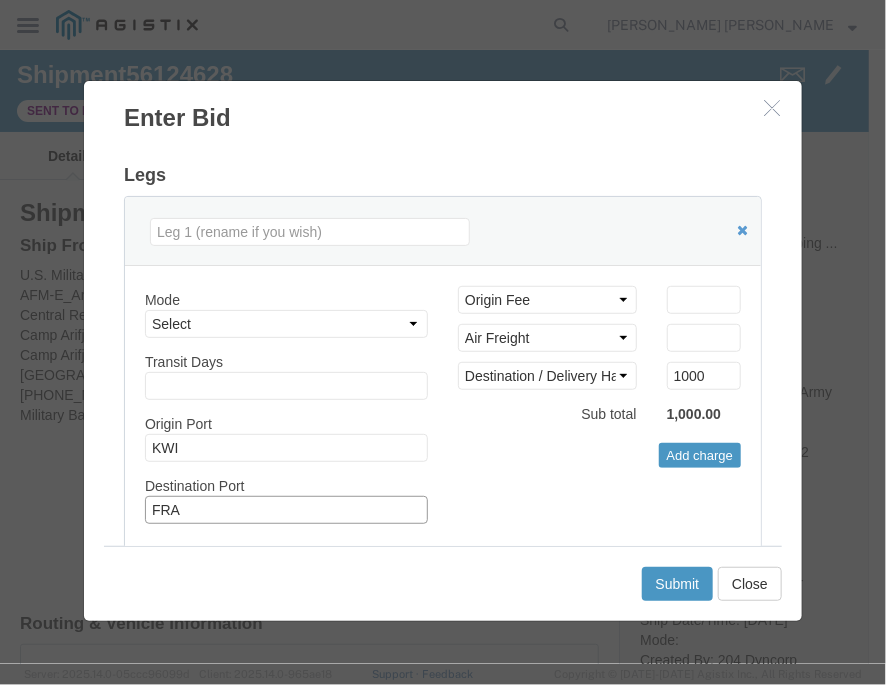 type on "FRA" 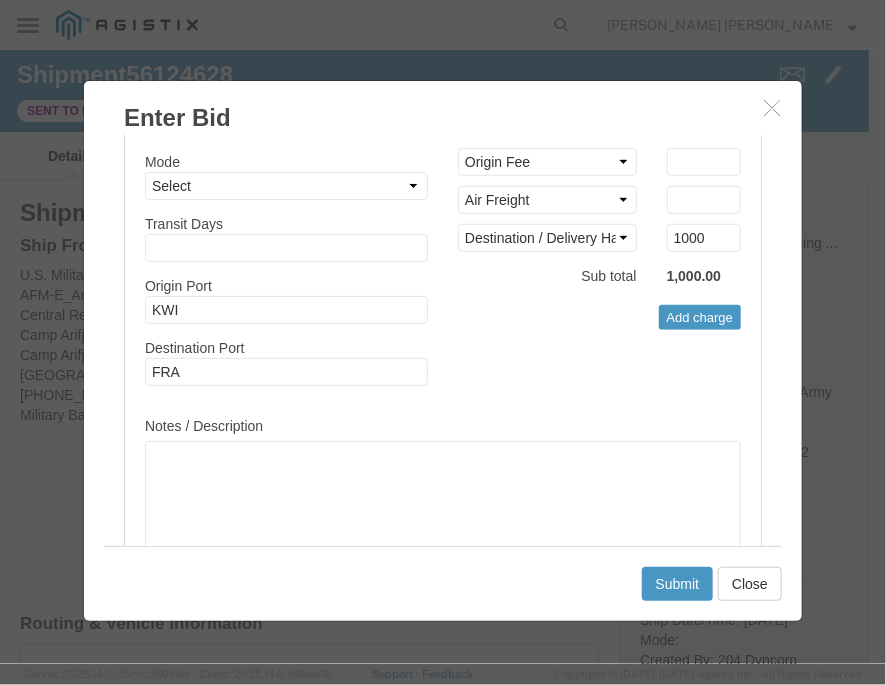 scroll, scrollTop: 496, scrollLeft: 0, axis: vertical 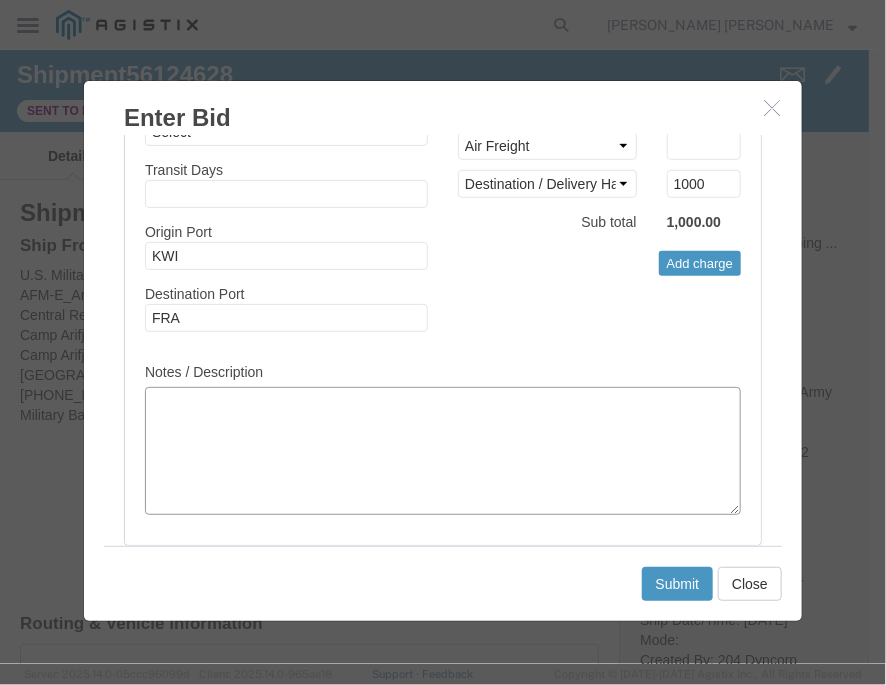 click 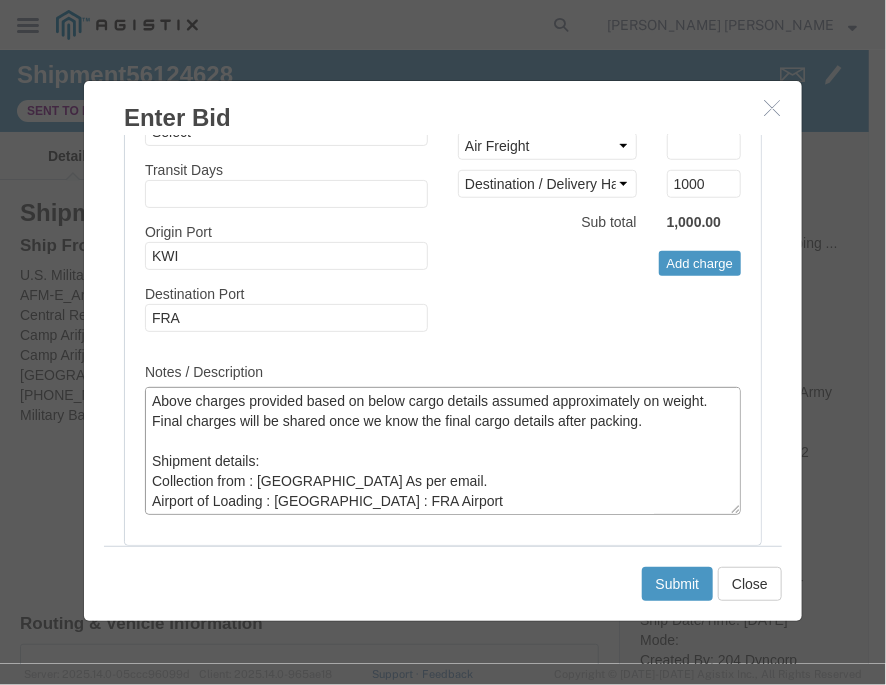 scroll, scrollTop: 255, scrollLeft: 0, axis: vertical 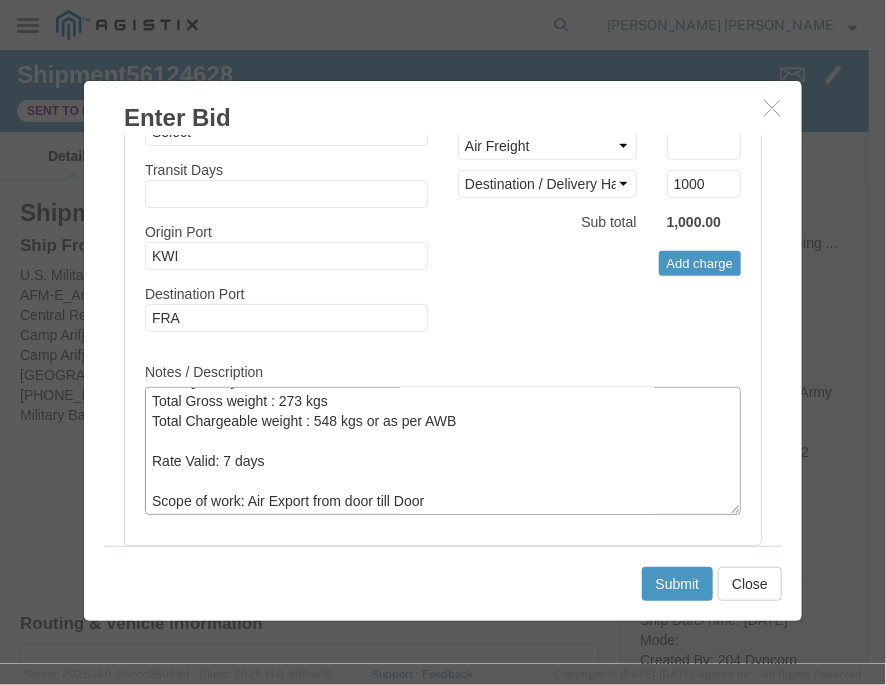 click on "Above charges provided based on below cargo details assumed approximately on weight. Final charges will be shared once we know the final cargo details after packing.
Shipment details:
Collection from : Kuwait As per email.
Airport of Loading : KWI airport
Airport of Arrival : FRA Airport
Delivery at : Illesheim 91471
Commodity: Cabinet (non haz)
Total Quantity: 2 crates
Total Gross weight : 273 kgs
Total Chargeable weight : 548 kgs or as per AWB
Rate Valid: 7 days
Scope of work: Air Export from door till Door" 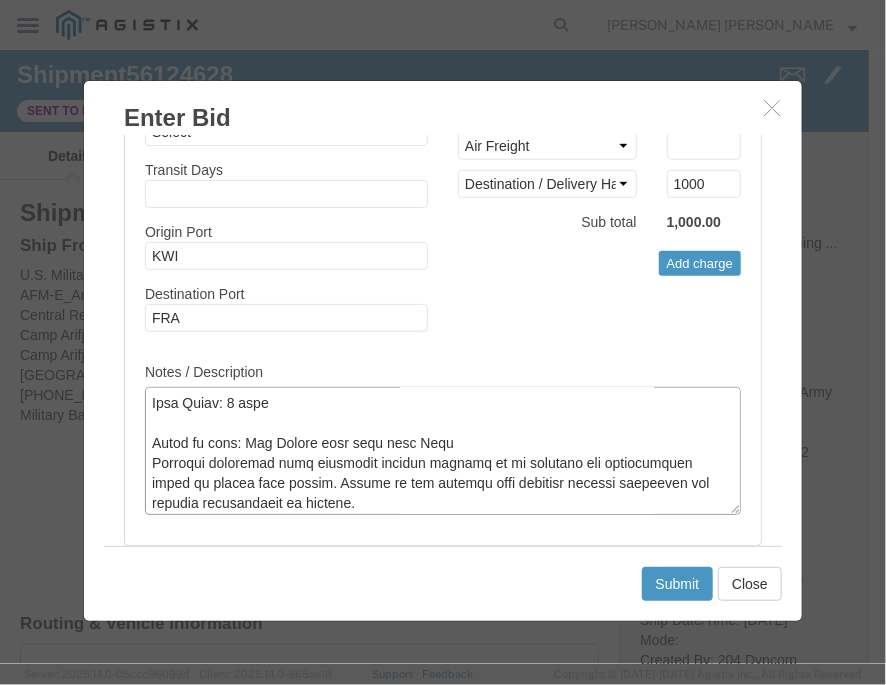 scroll, scrollTop: 795, scrollLeft: 0, axis: vertical 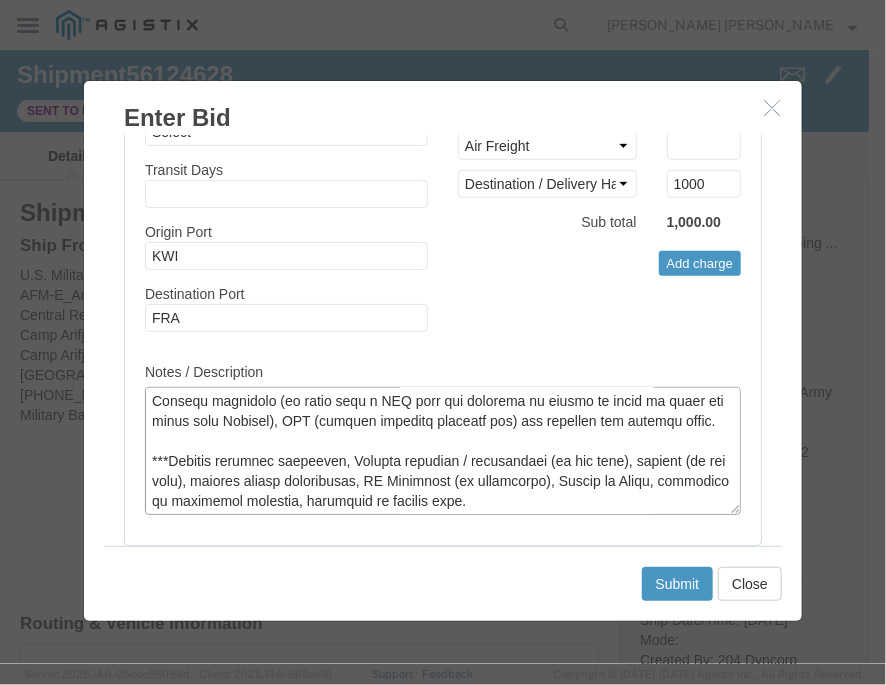 type on "Above charges provided based on below cargo details assumed approximately on weight. Final charges will be shared once we know the final cargo details after packing.
Shipment details:
Collection from : Kuwait As per email.
Airport of Loading : KWI airport
Airport of Arrival : FRA Airport
Delivery at : Illesheim 91471
Commodity: Cabinet (non haz)
Total Quantity: 2 crates
Total Gross weight : 273 kgs
Total Chargeable weight : 548 kgs or as per AWB
Rate Valid: 7 days
Scope of work: Air Export from door till Door
Shipment documents with consignee contact details to be provided for confirmation prior to export from origin. Please do not execute this shipment without receiving our written confirmation to proceed.
Above charges excludes Insurance, duty, taxes, VAT, storage, demurrage, detention, Original Document Preparation, Offloading at consignee premises, Labor, Forklift, Crane, Over time, special handling, any kind of customs related fee, or any other charges incurred beyond our control., any kind ..." 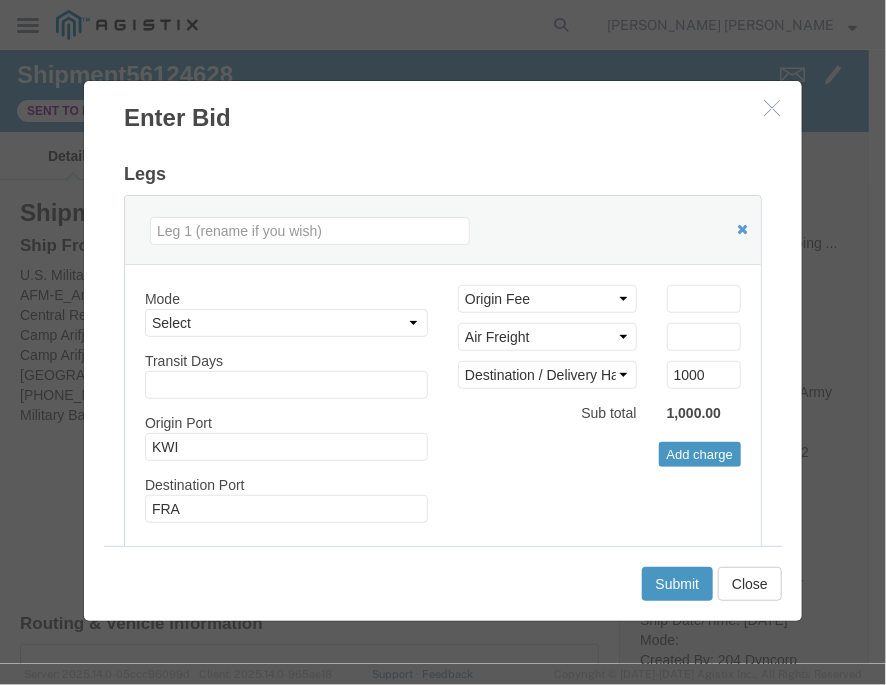scroll, scrollTop: 304, scrollLeft: 0, axis: vertical 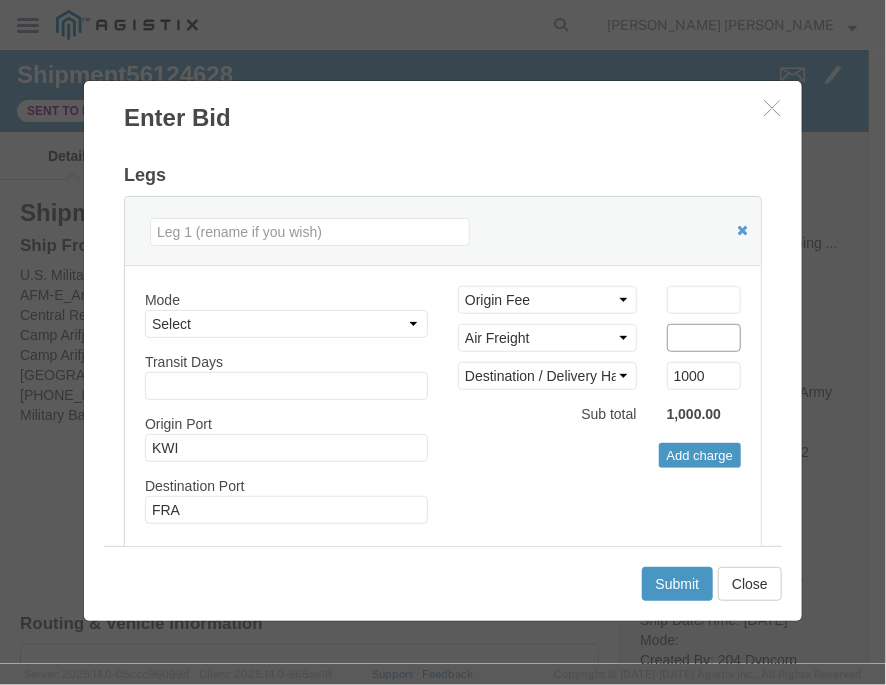 click 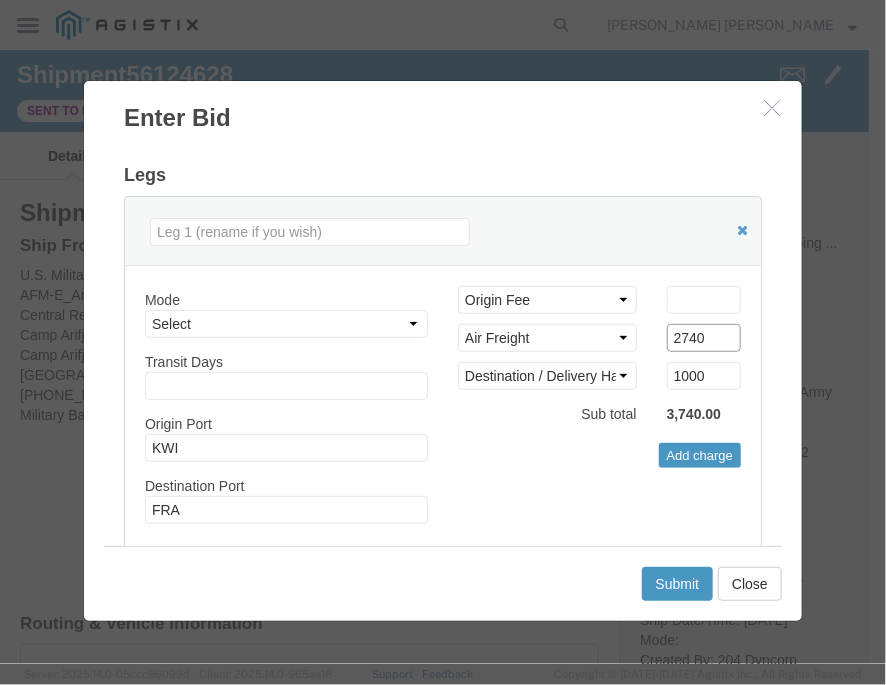 type on "2740" 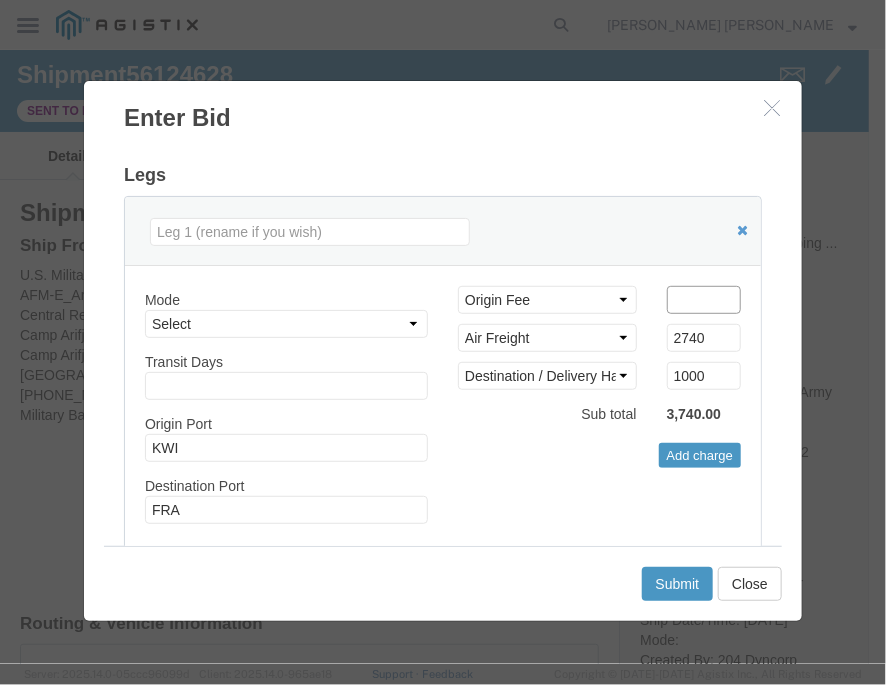 click 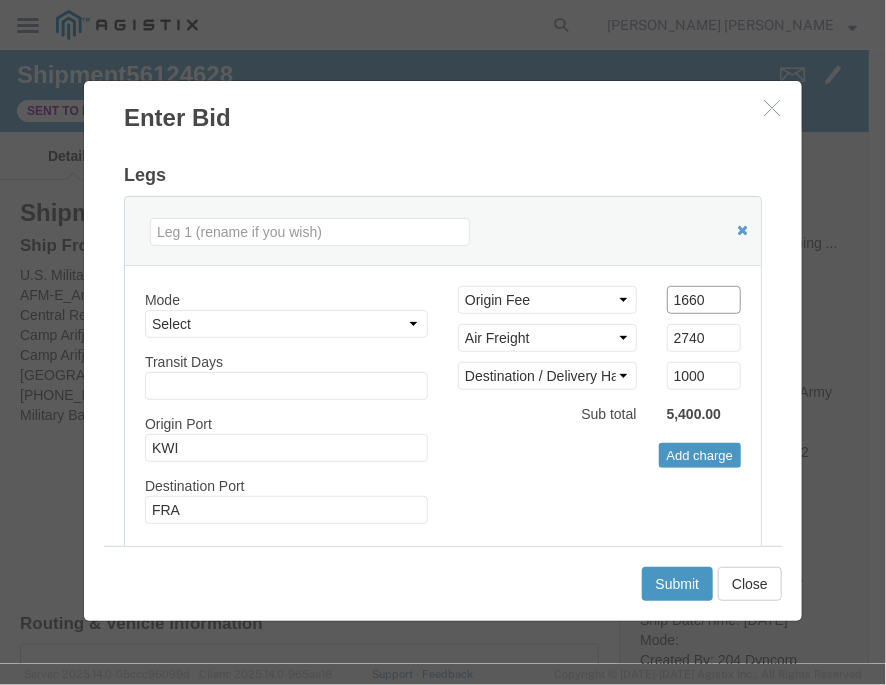 type on "1660" 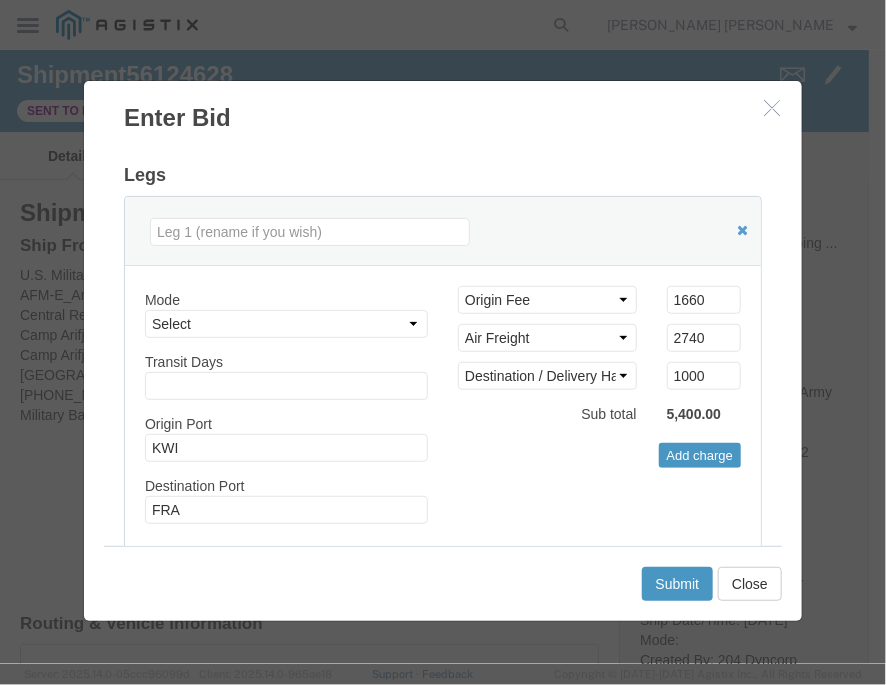 click on "Add charge" 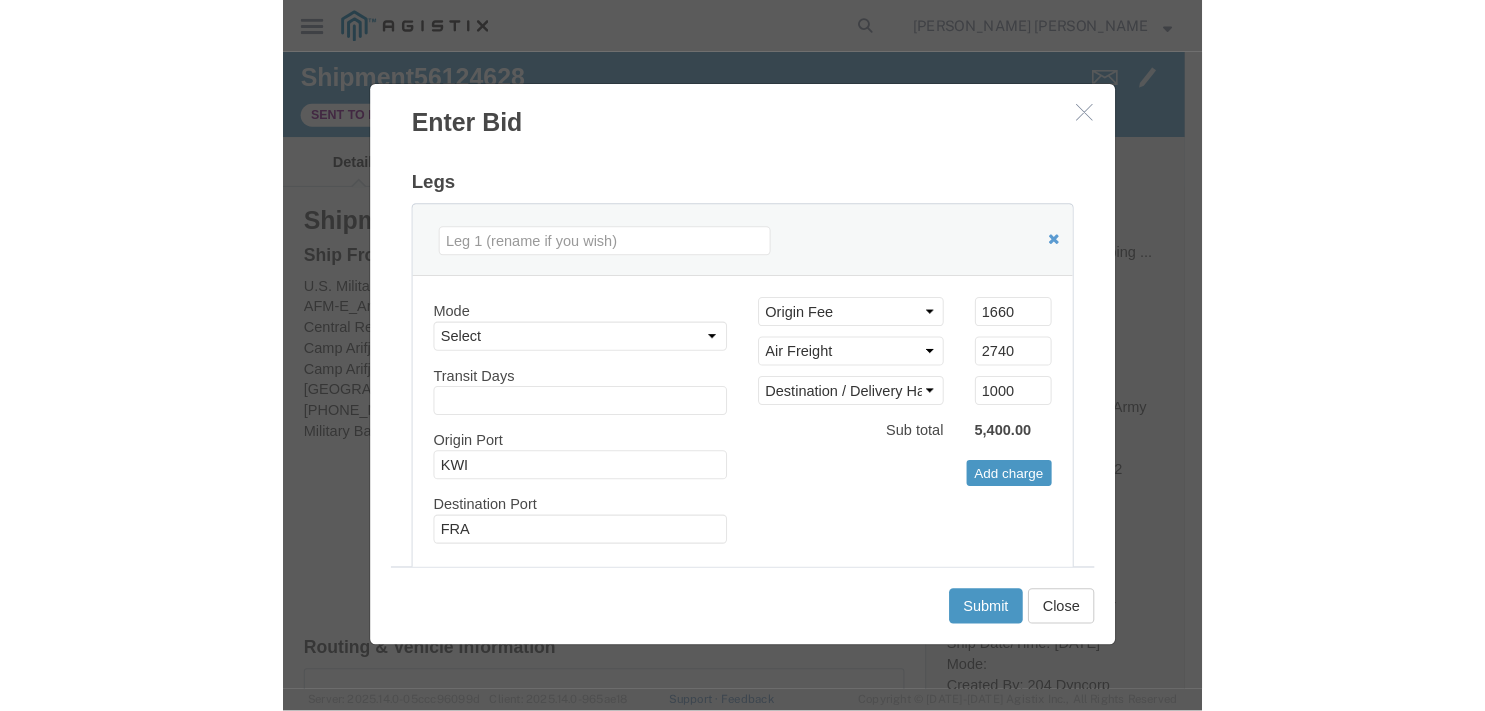 scroll, scrollTop: 0, scrollLeft: 0, axis: both 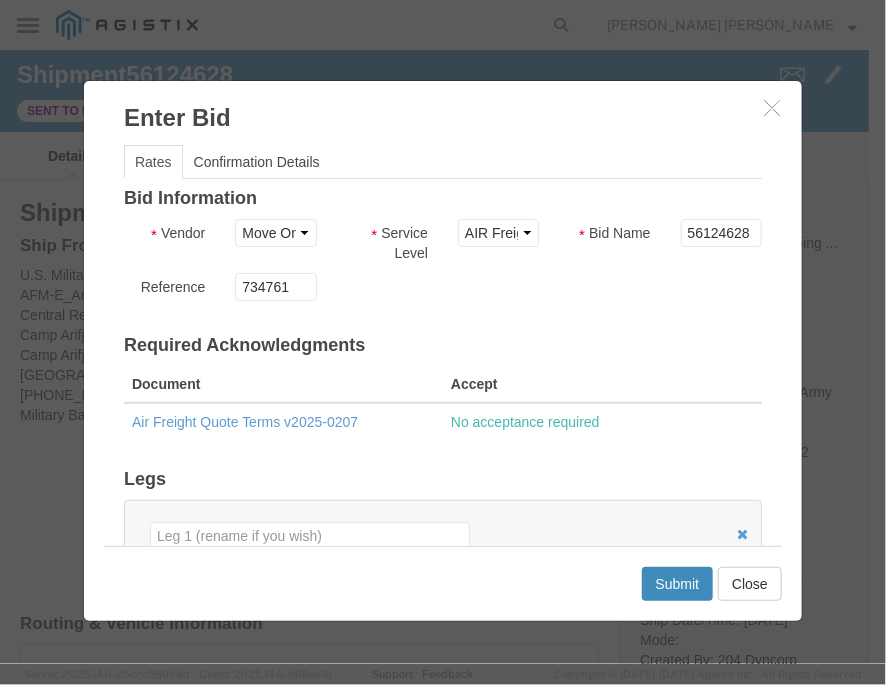 click on "Submit" 